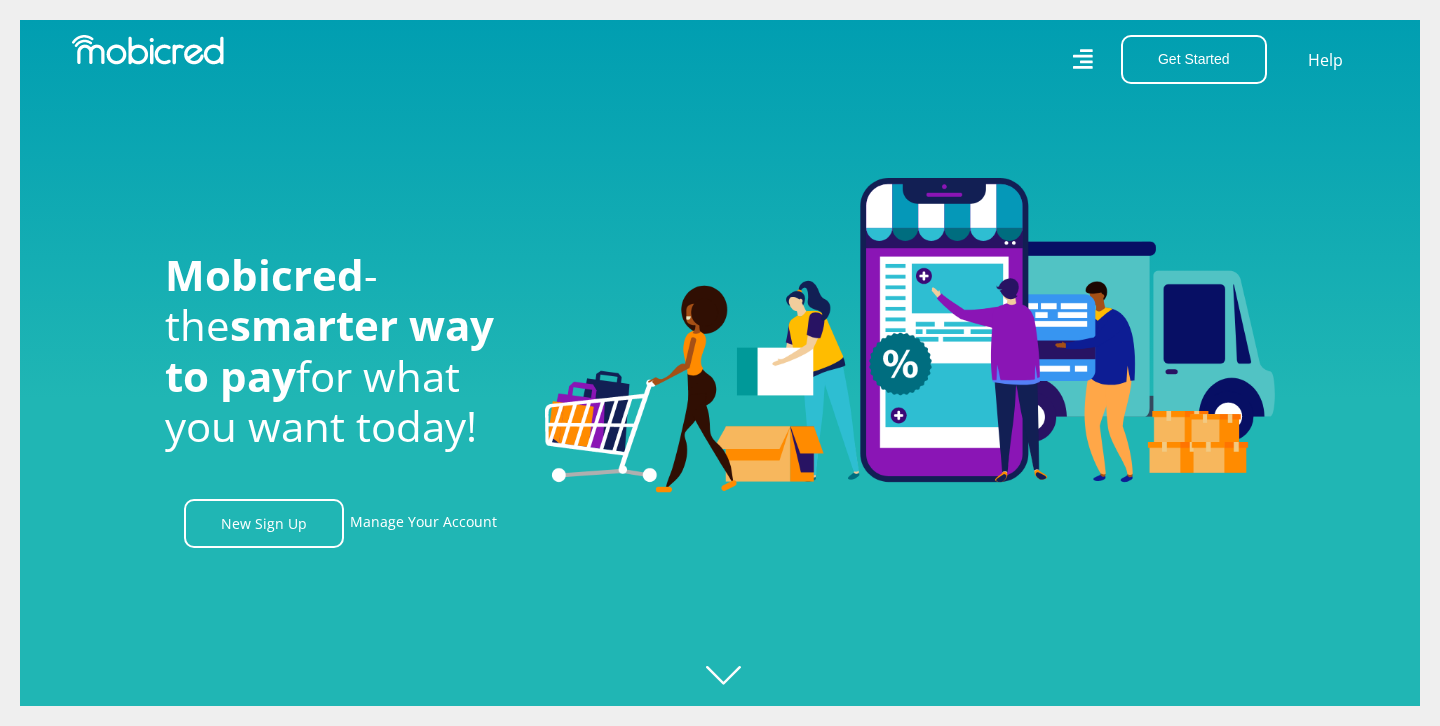 scroll, scrollTop: 0, scrollLeft: 0, axis: both 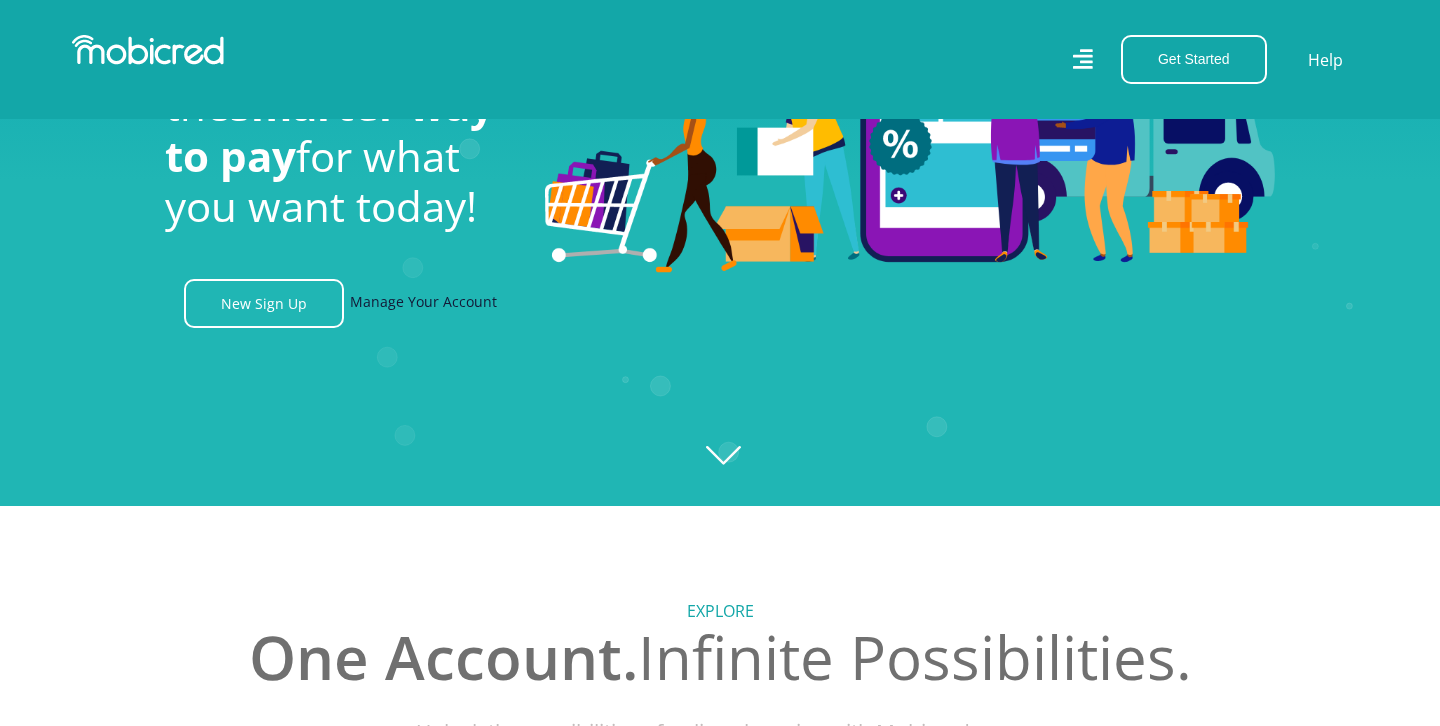 click on "Manage Your Account" at bounding box center [423, 303] 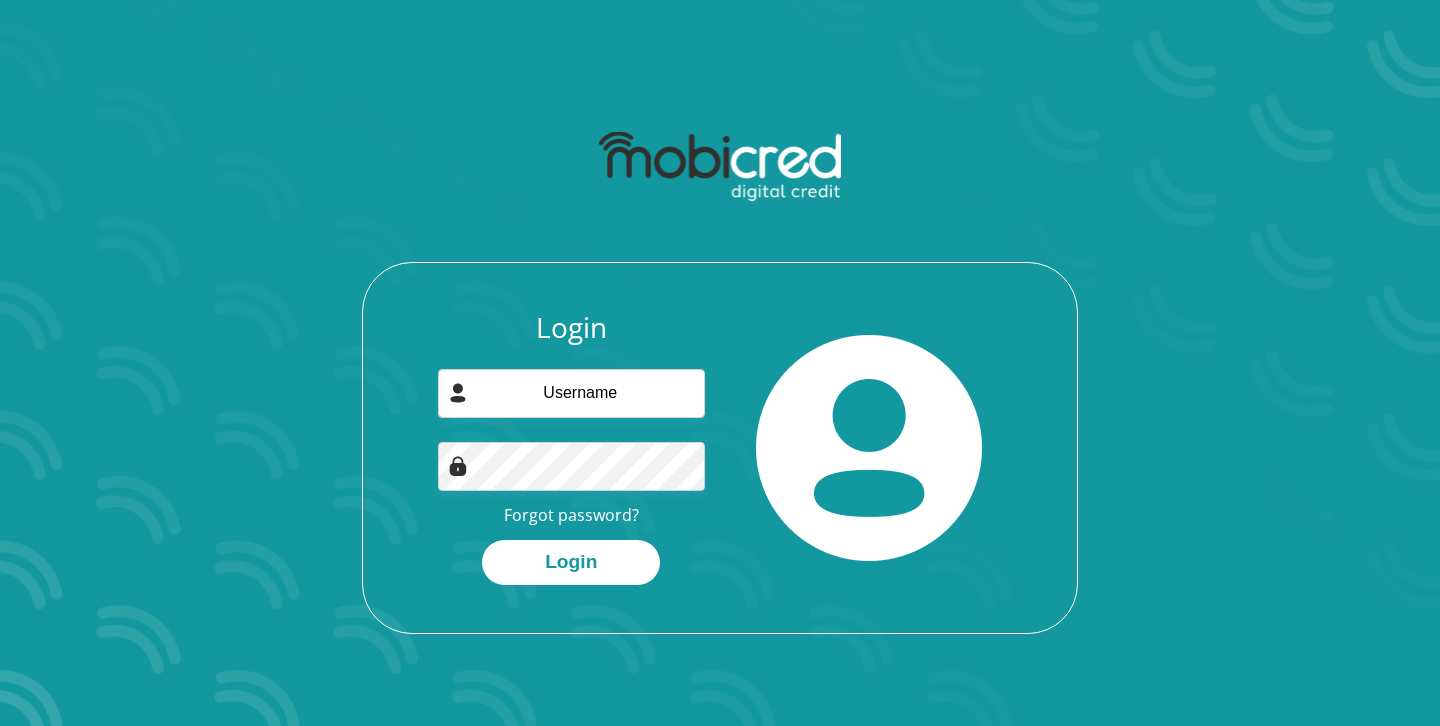 scroll, scrollTop: 0, scrollLeft: 0, axis: both 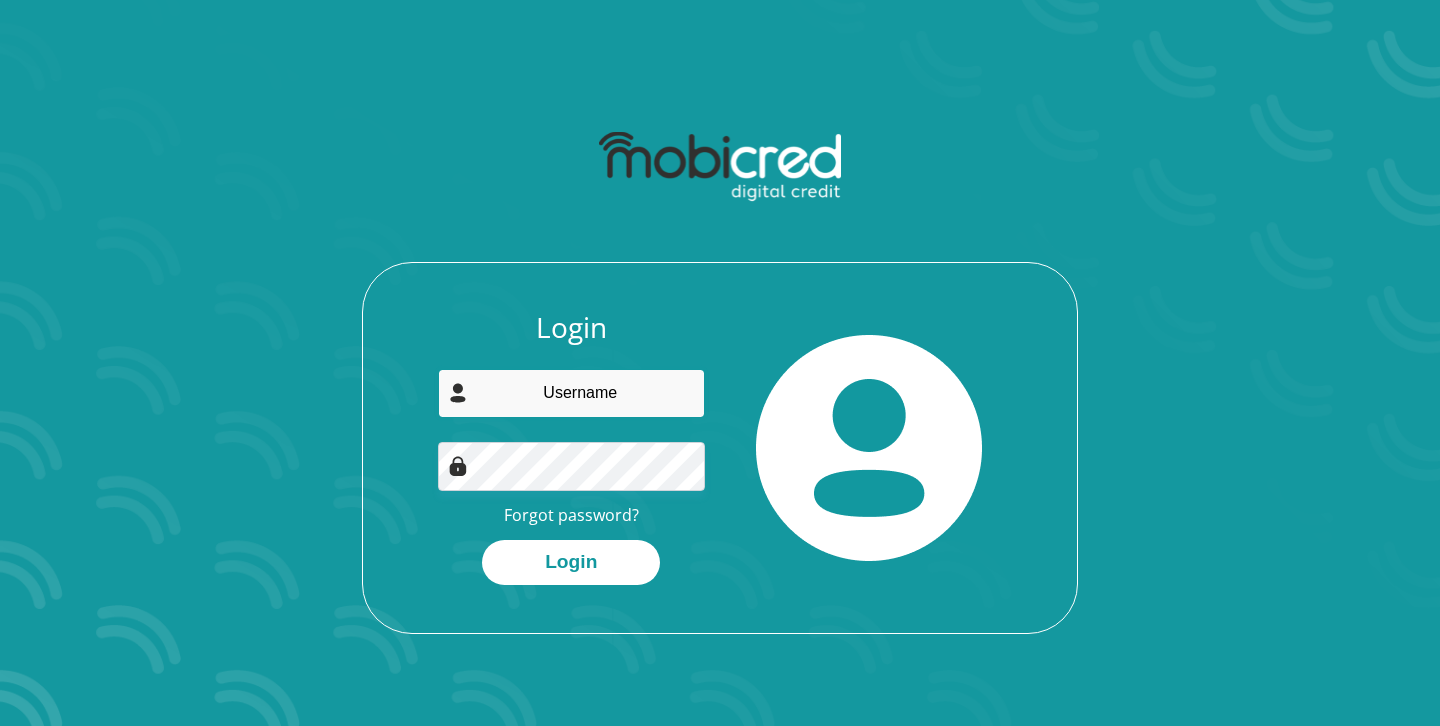 click at bounding box center (572, 393) 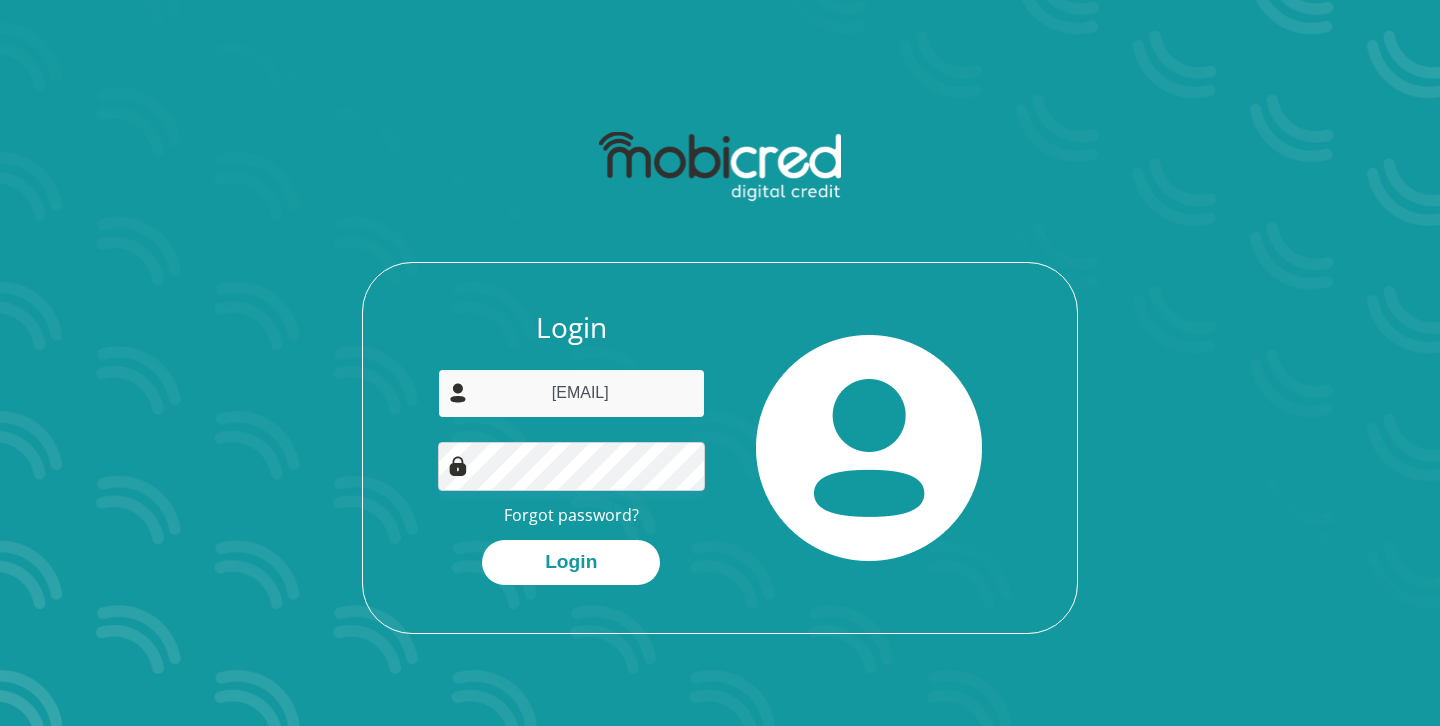 type on "[EMAIL]" 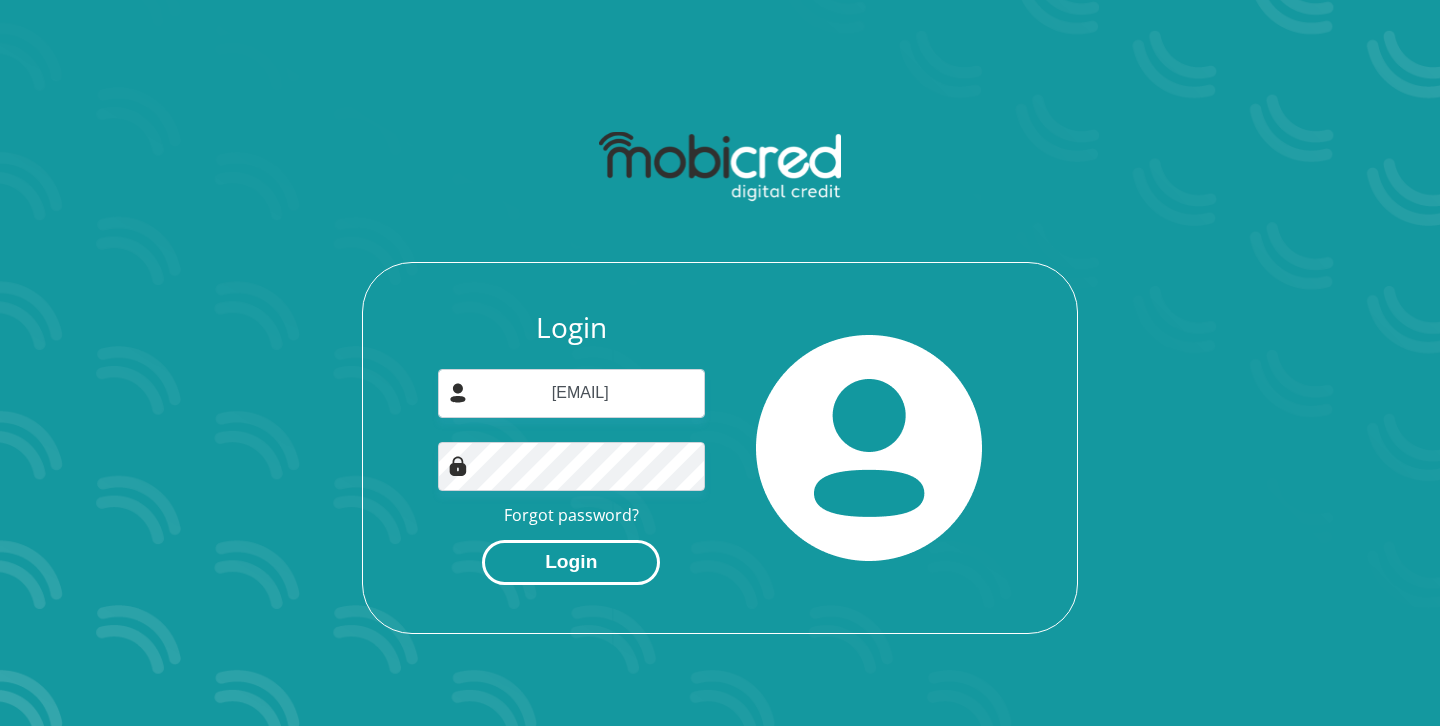 click on "Login" at bounding box center (571, 562) 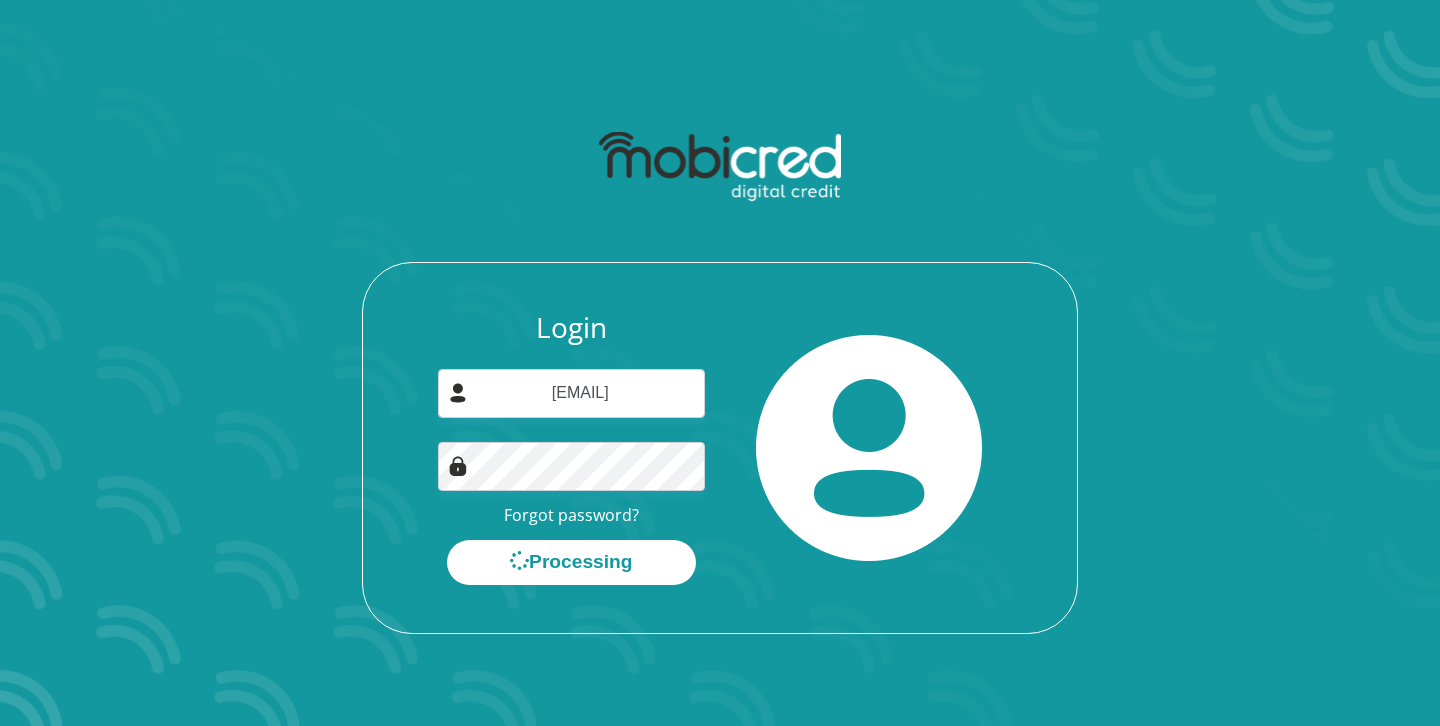 scroll, scrollTop: 0, scrollLeft: 0, axis: both 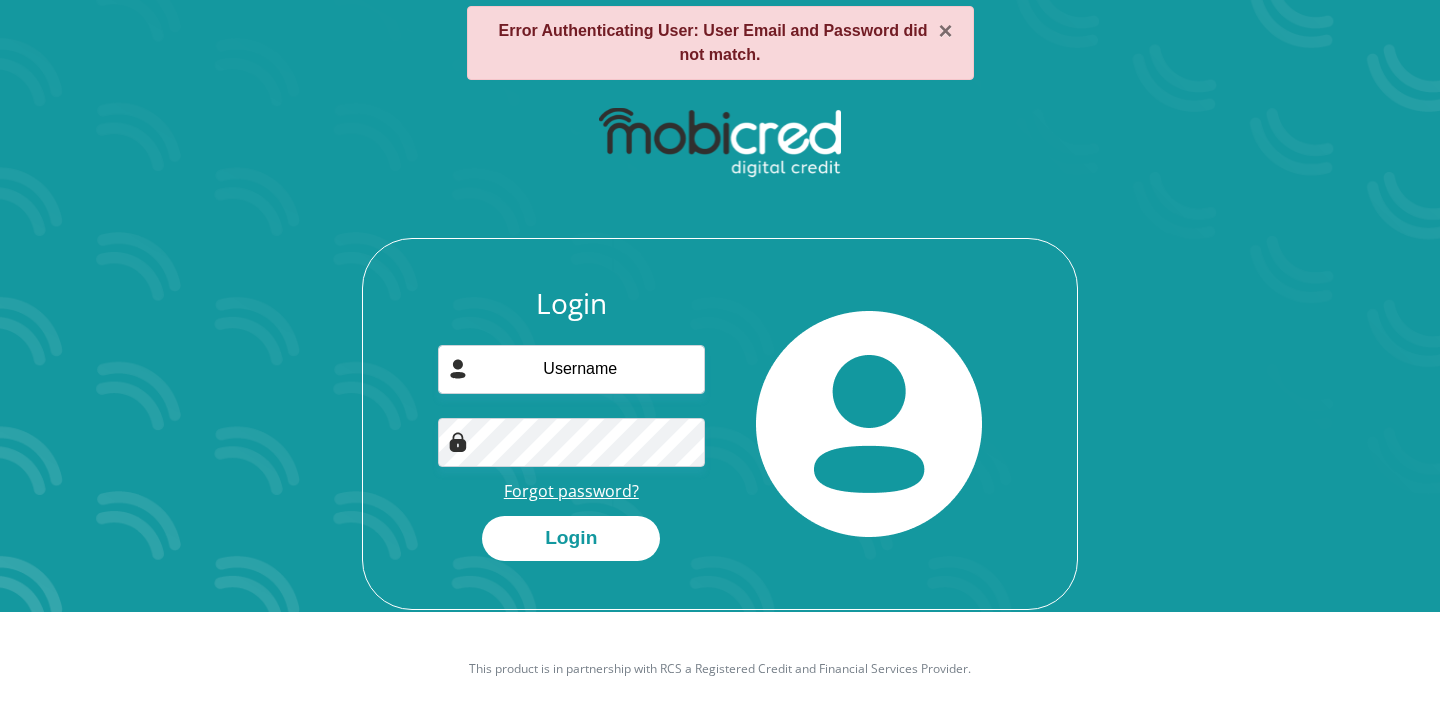 click on "Forgot password?" at bounding box center [571, 491] 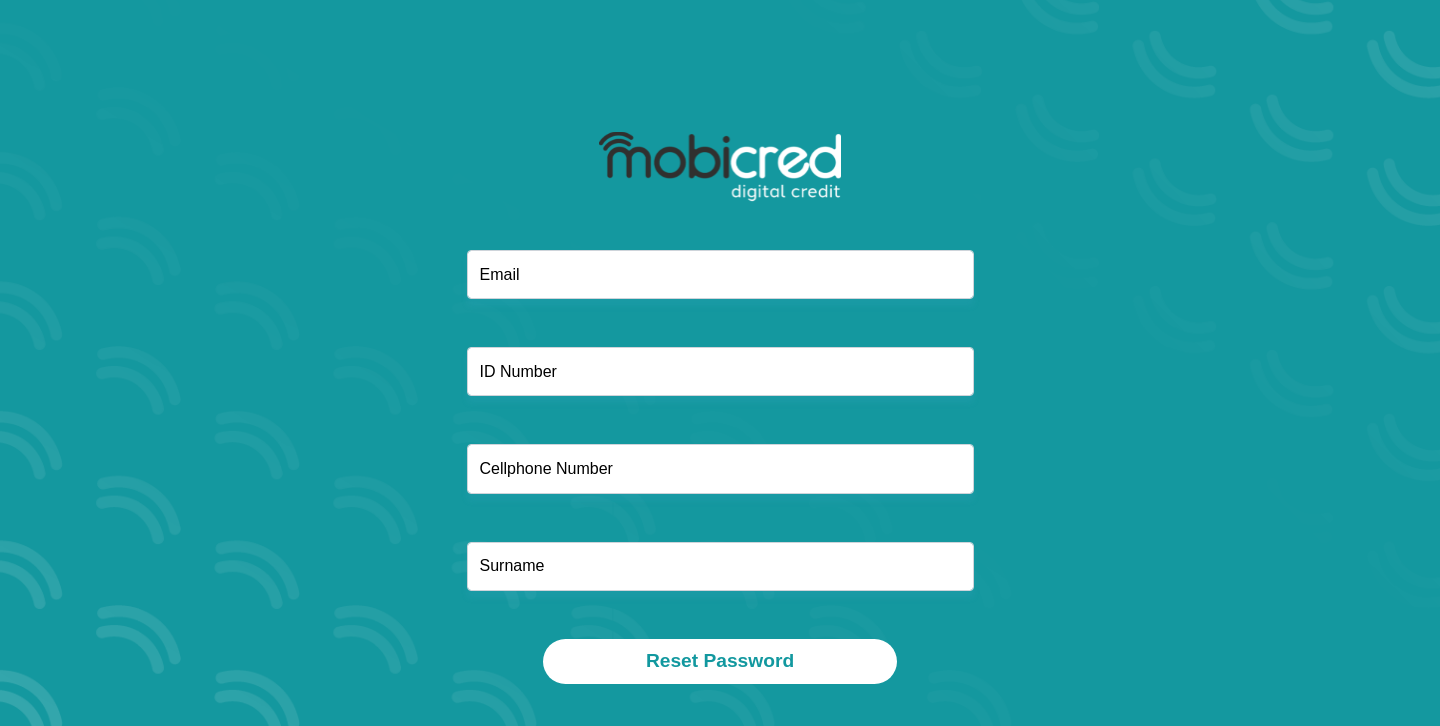 scroll, scrollTop: 0, scrollLeft: 0, axis: both 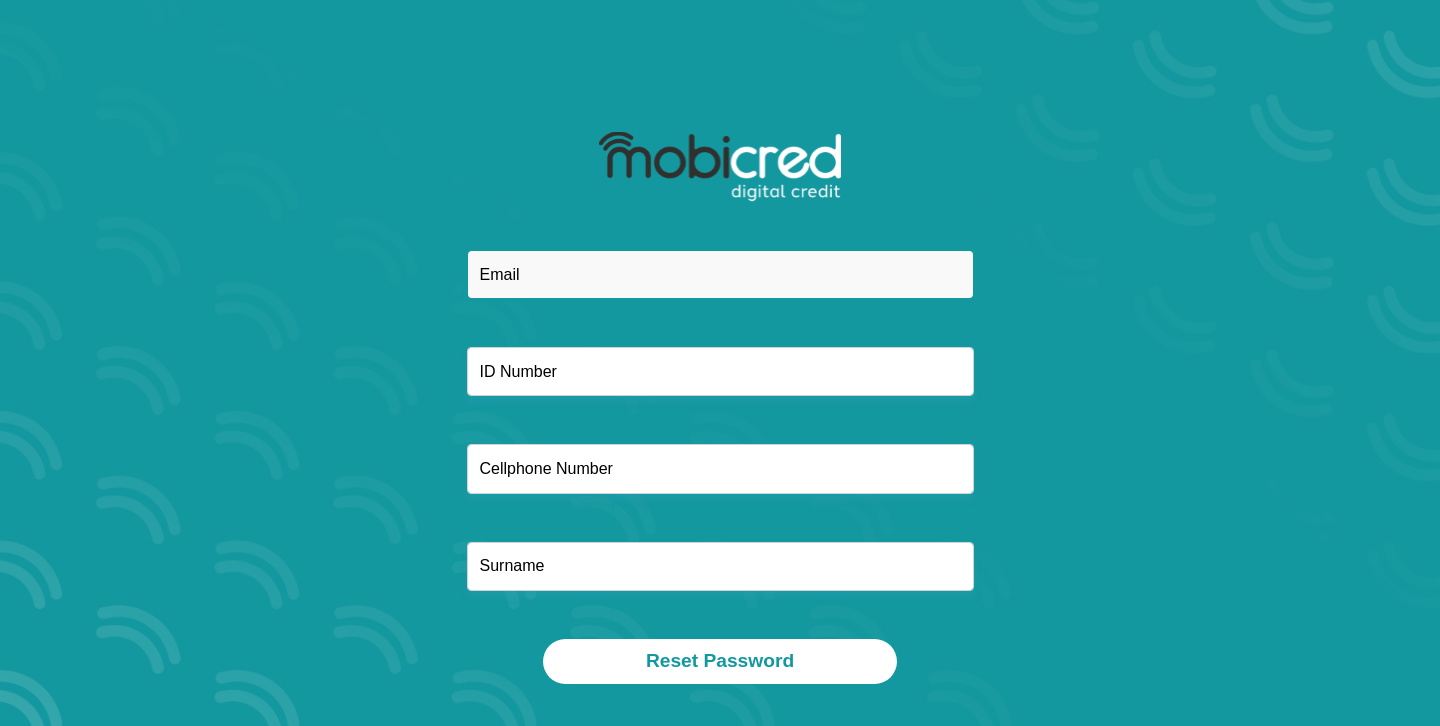 click at bounding box center [720, 274] 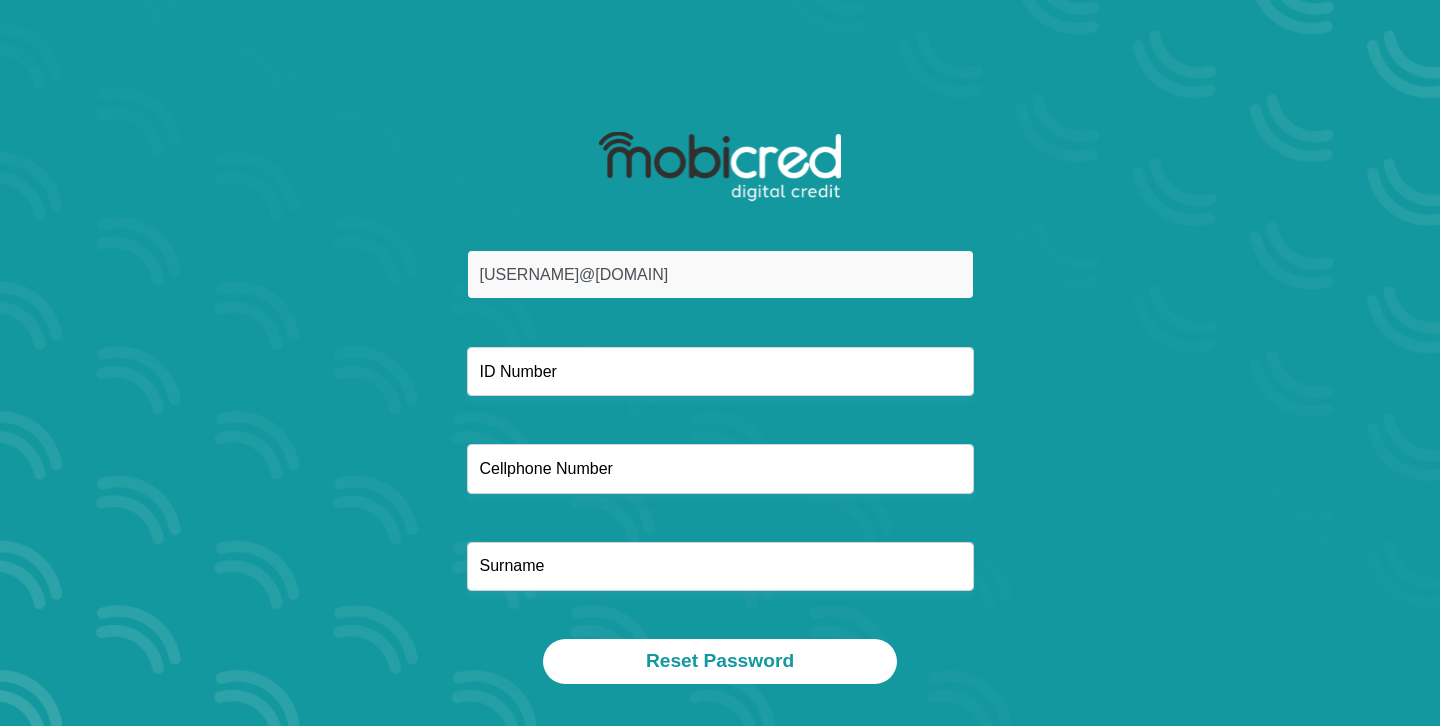 type on "[USERNAME]@[DOMAIN]" 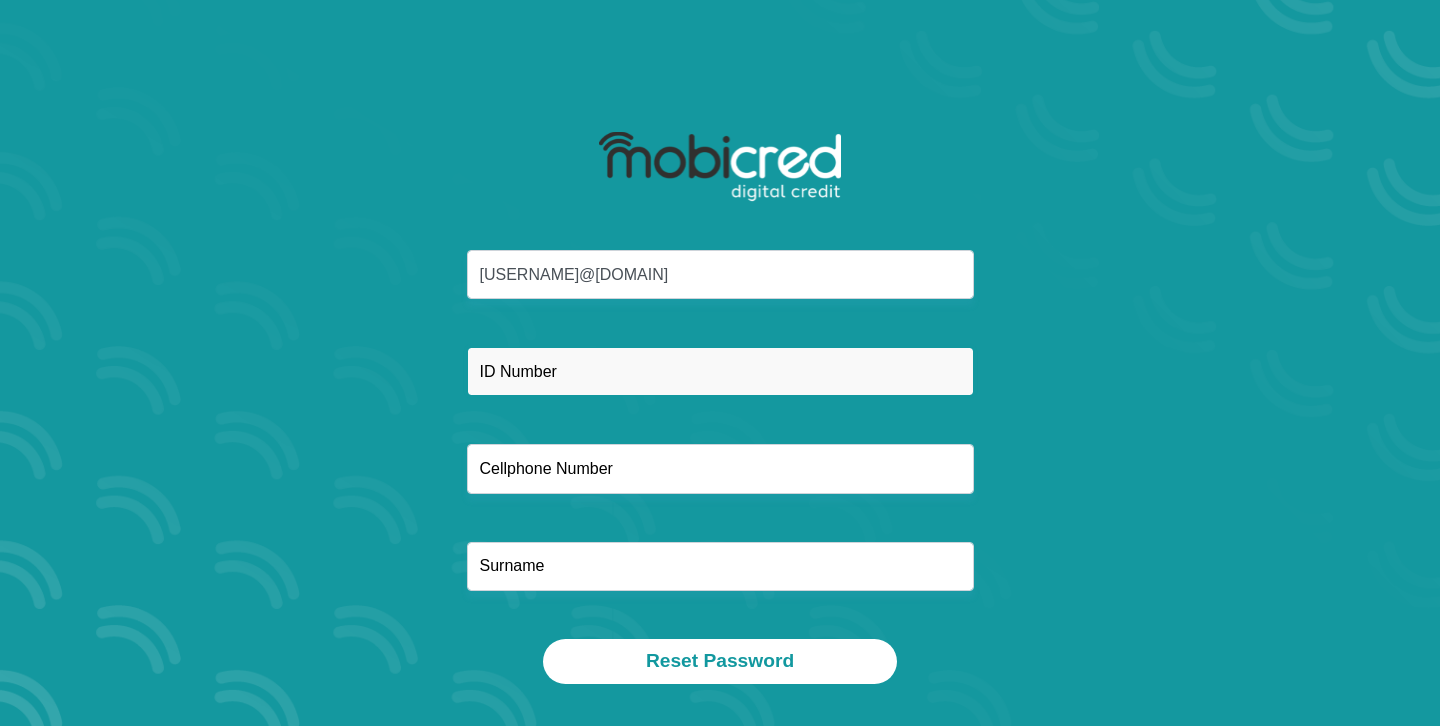 click at bounding box center [720, 371] 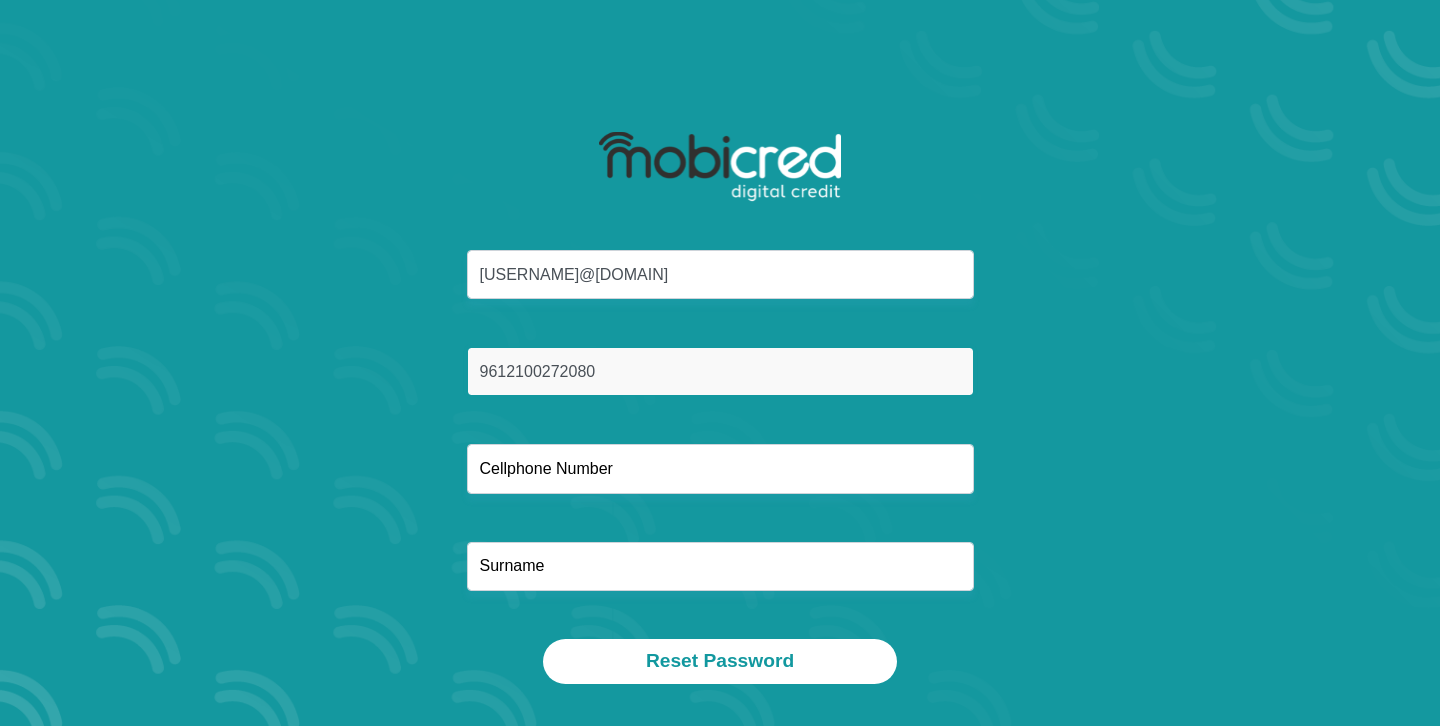 type on "9612100272080" 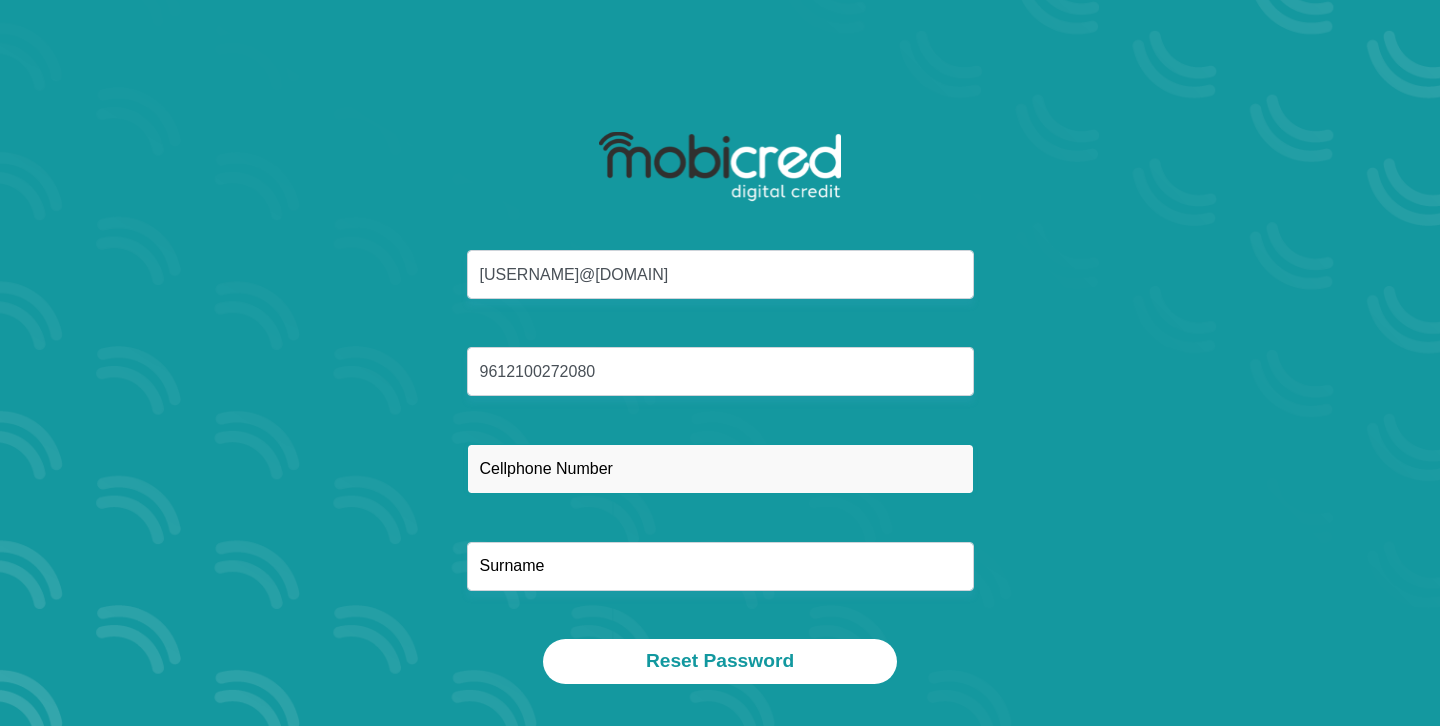 click at bounding box center [720, 468] 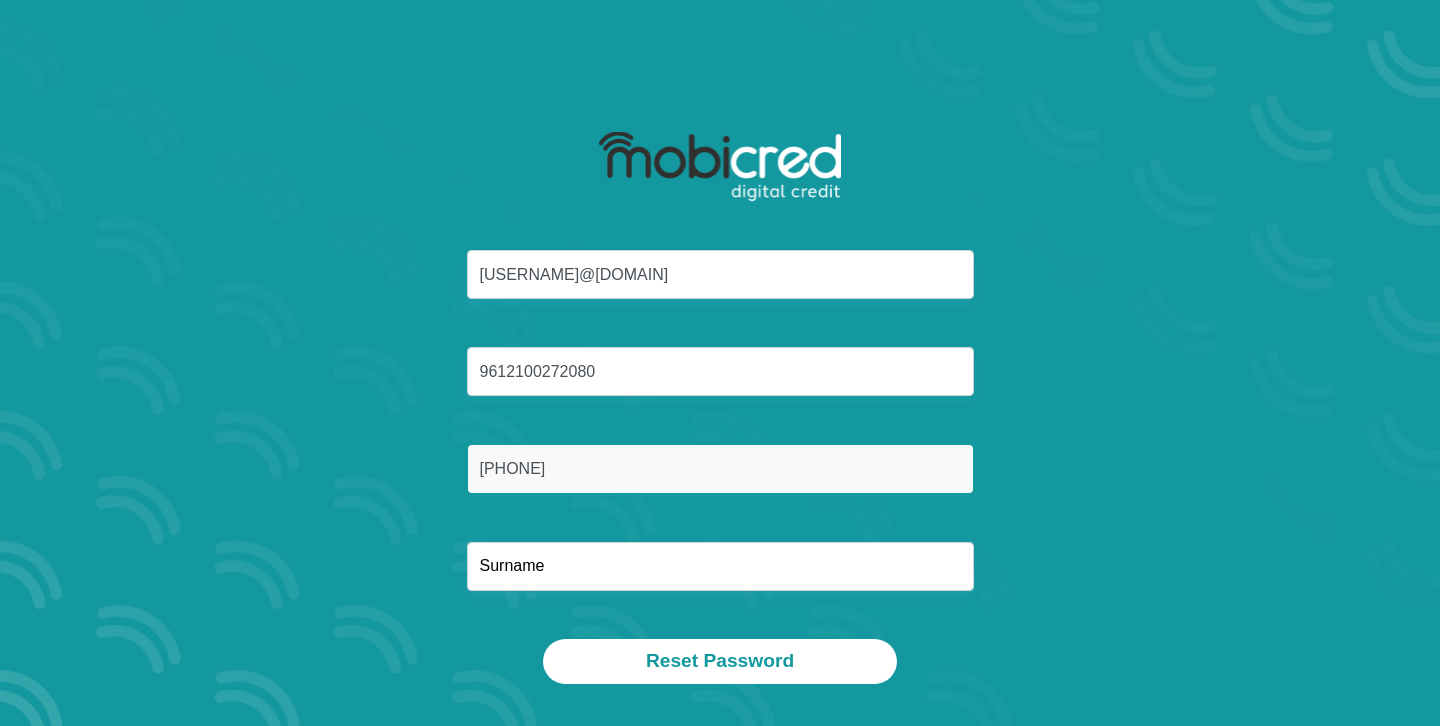type on "[PHONE]" 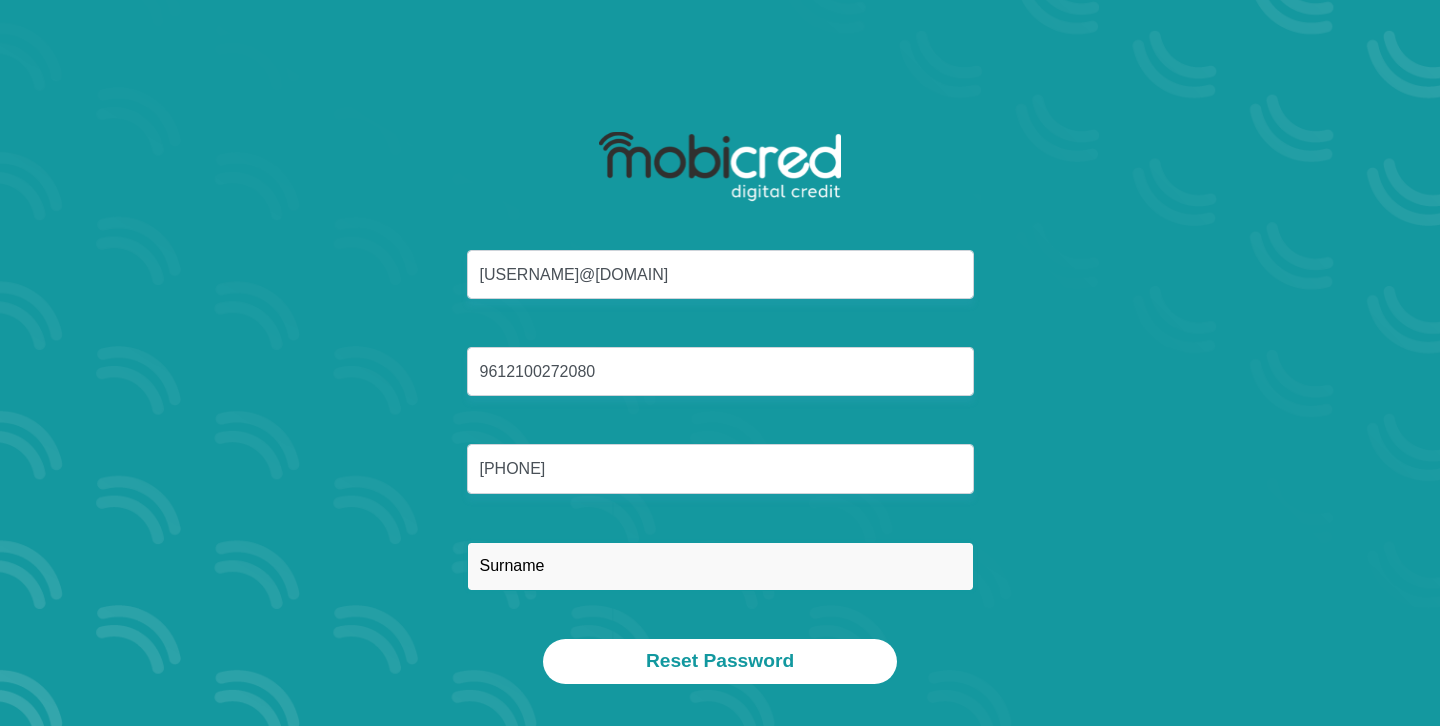 click at bounding box center (720, 566) 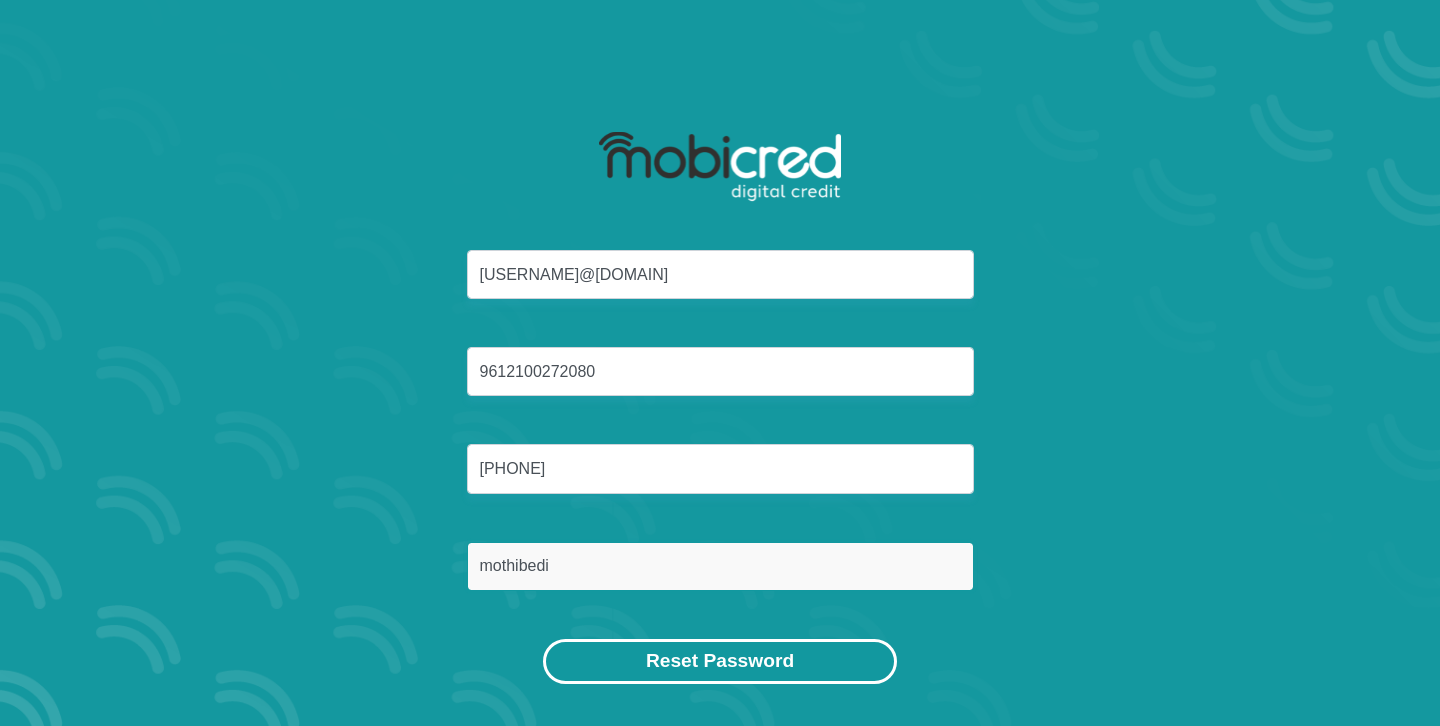 type on "mothibedi" 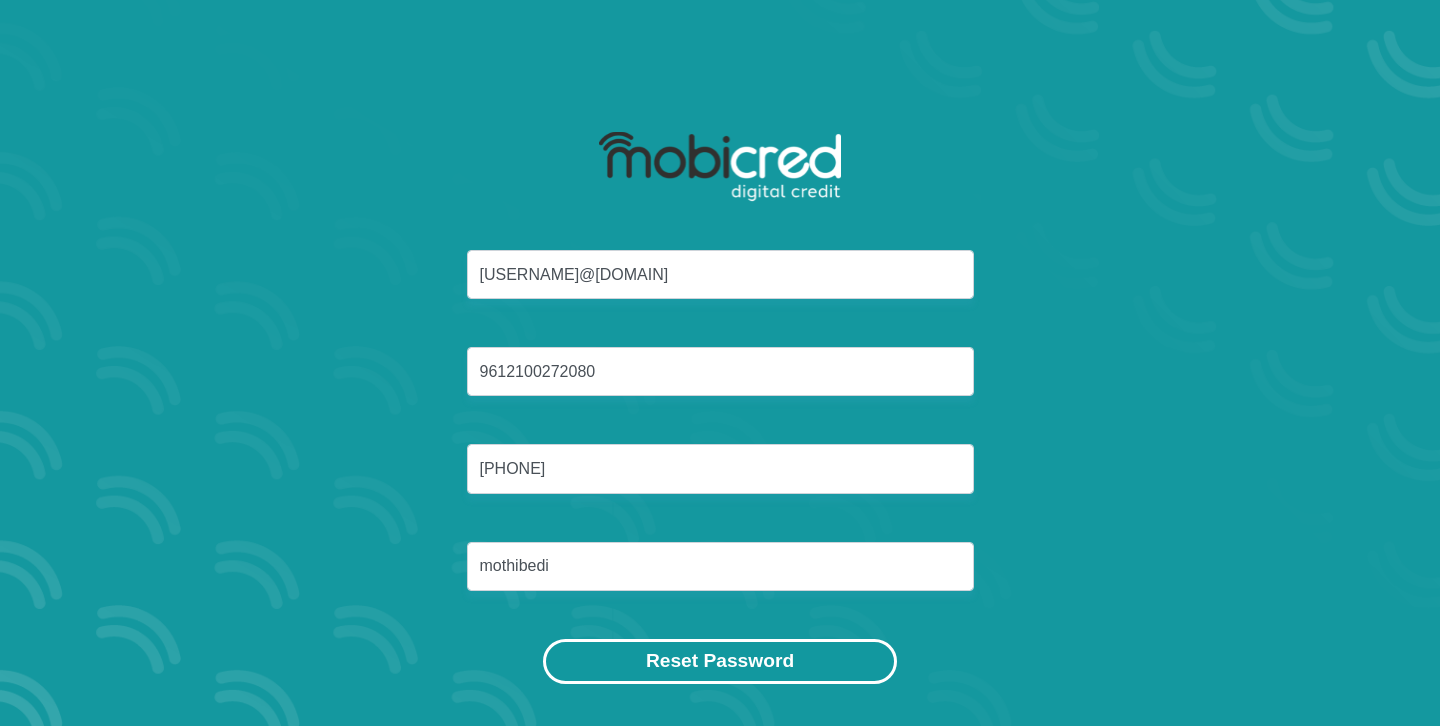 click on "Reset Password" at bounding box center [720, 661] 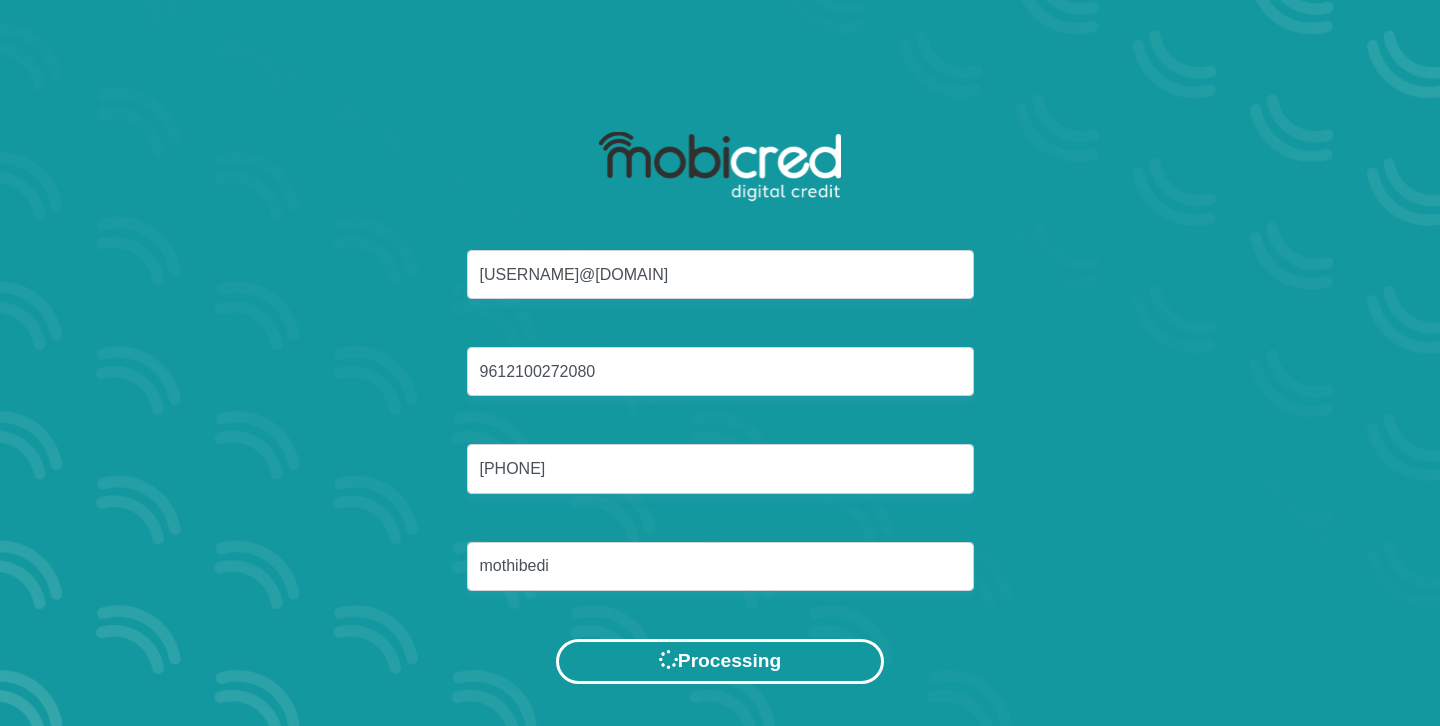 scroll, scrollTop: 0, scrollLeft: 0, axis: both 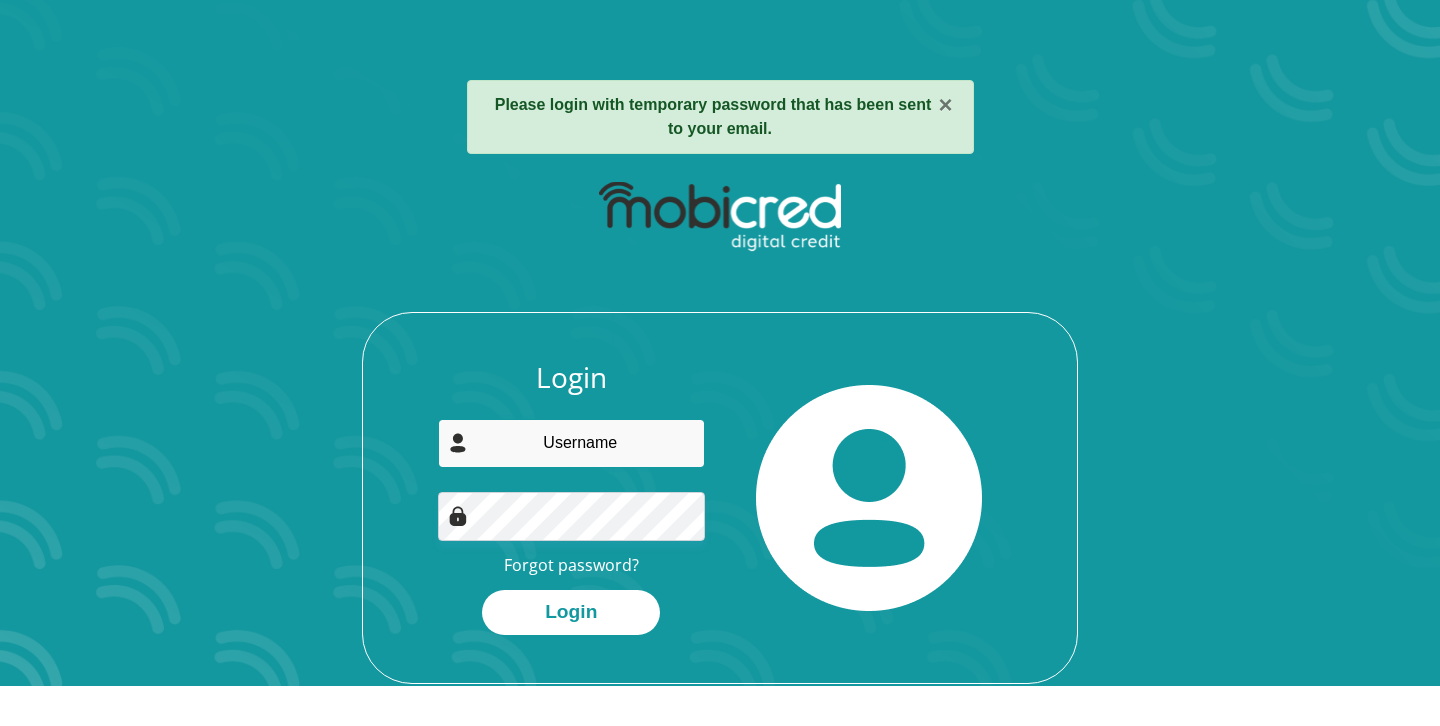 click at bounding box center (572, 443) 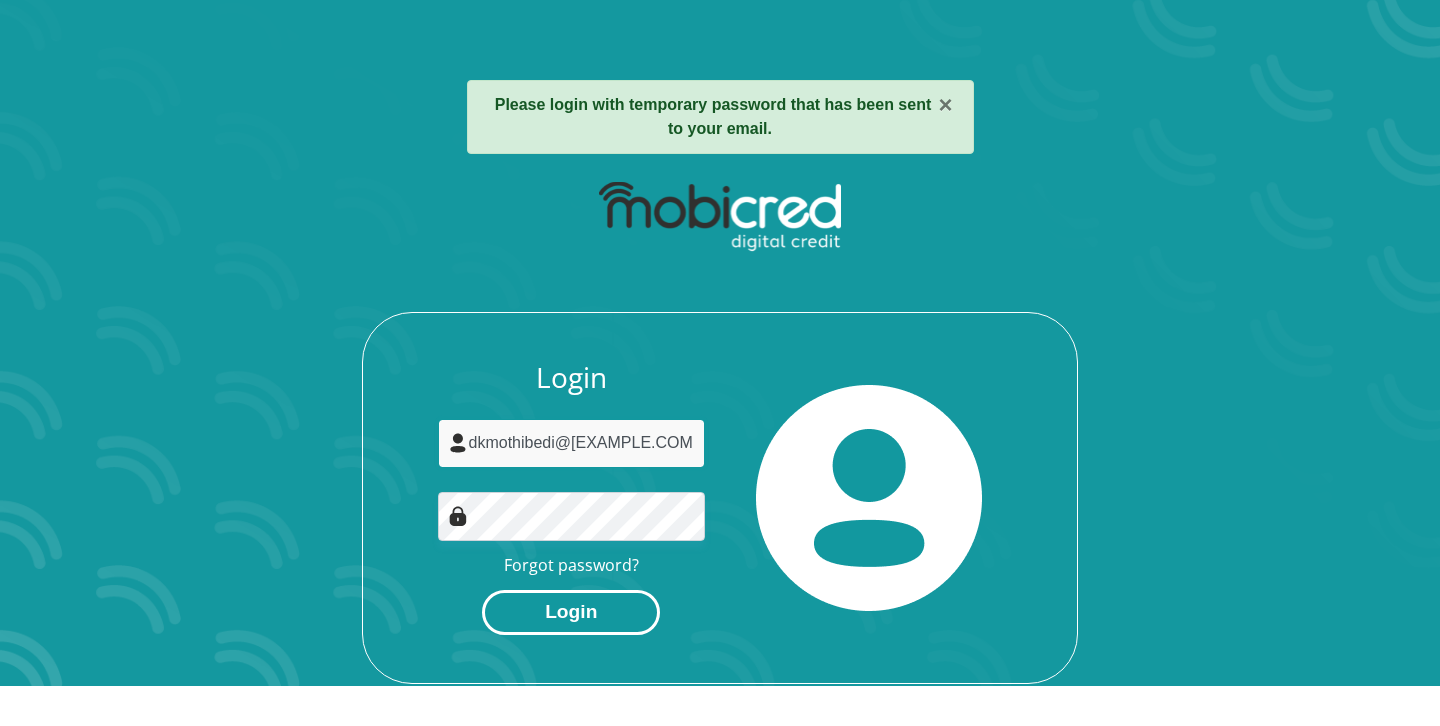 type on "[USERNAME]@[DOMAIN]" 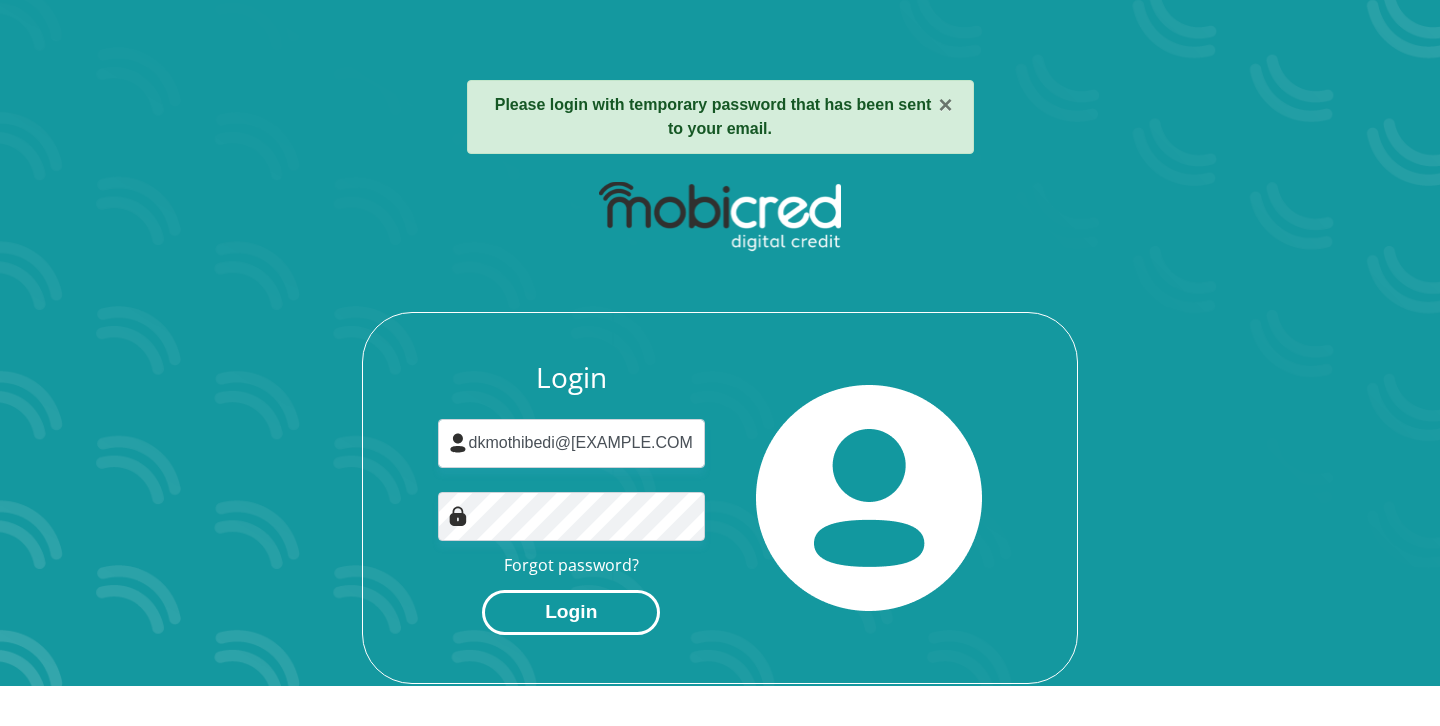 click on "Login" at bounding box center (571, 612) 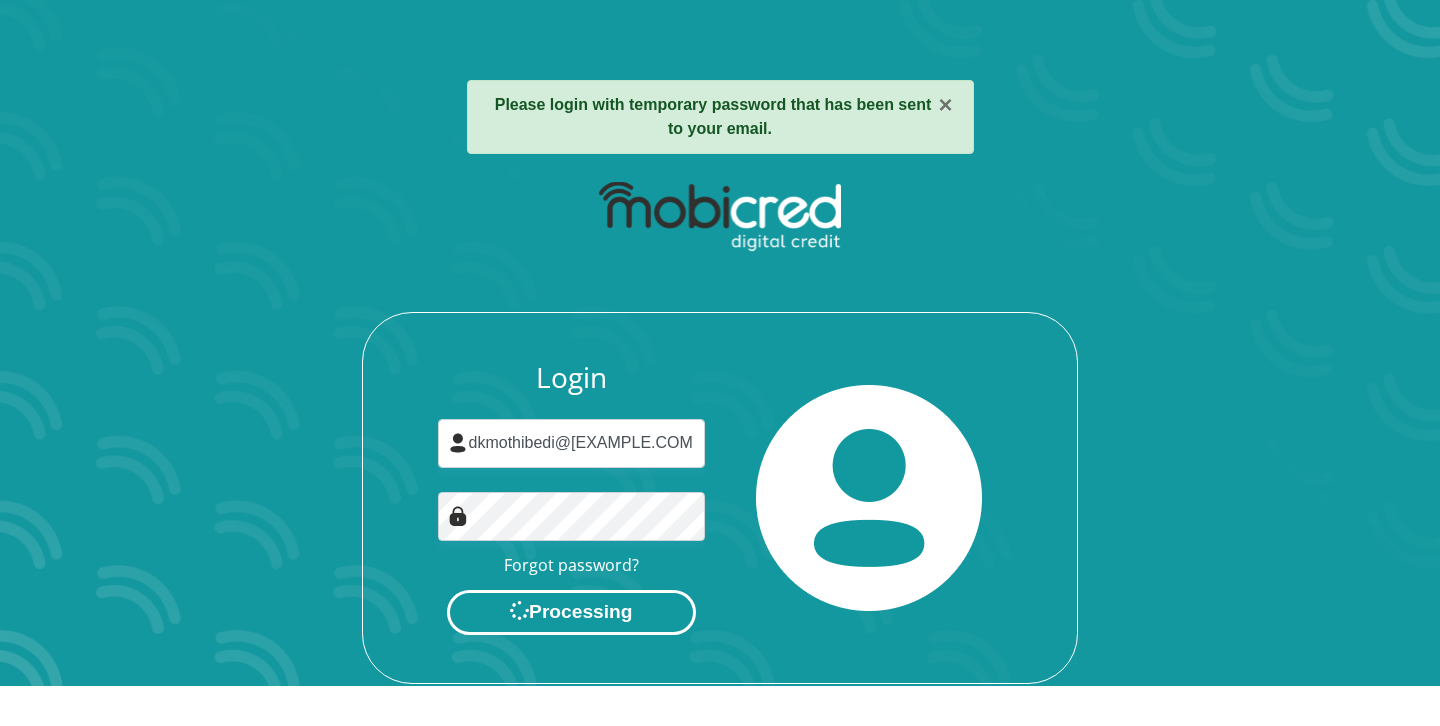 scroll, scrollTop: 0, scrollLeft: 0, axis: both 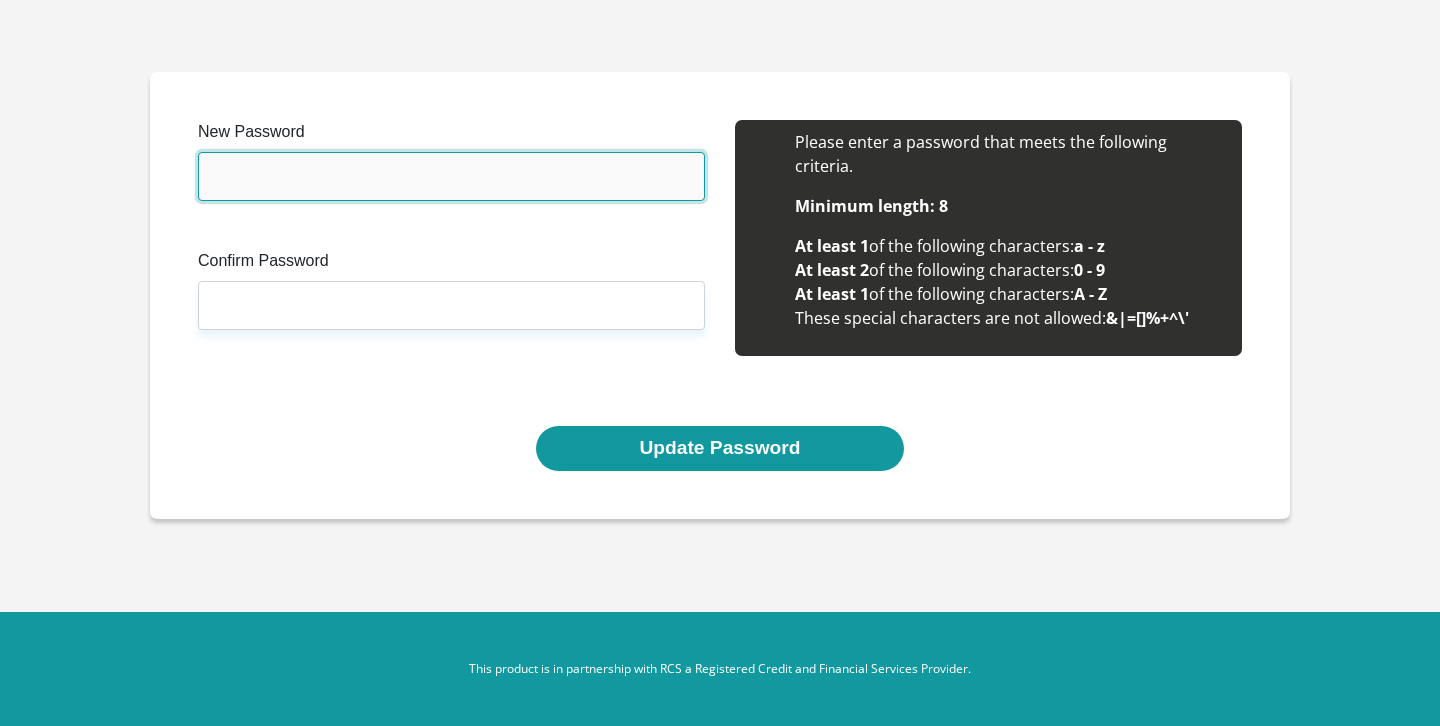click on "New Password" at bounding box center [451, 176] 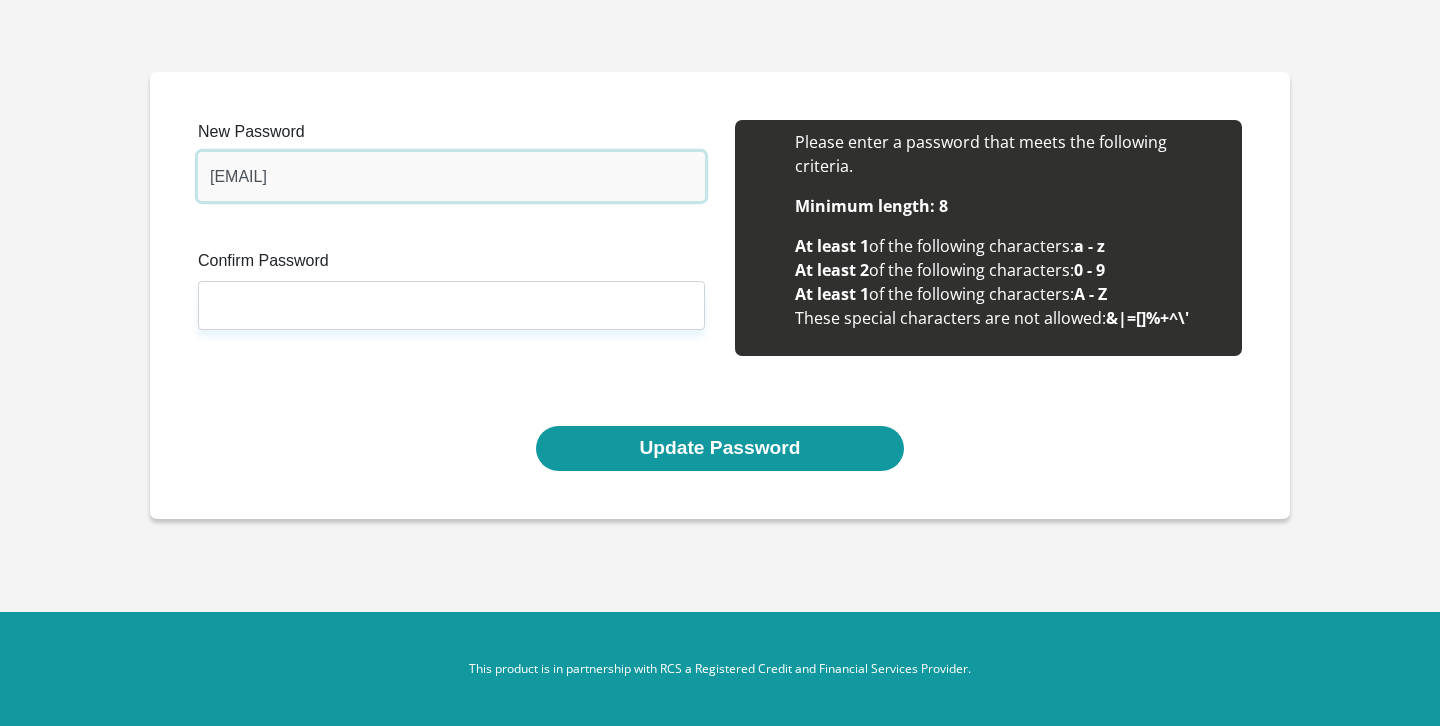 type on "[EMAIL]" 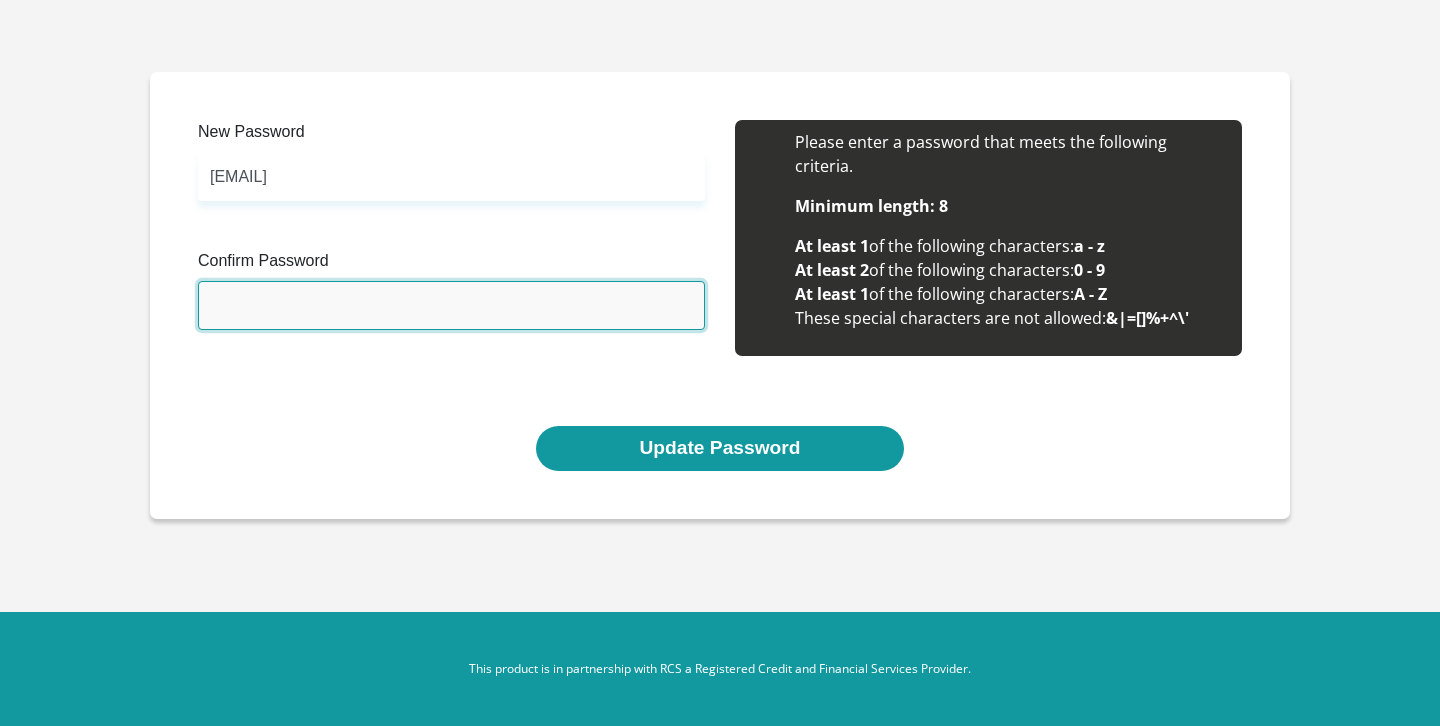 click on "Confirm Password" at bounding box center [451, 305] 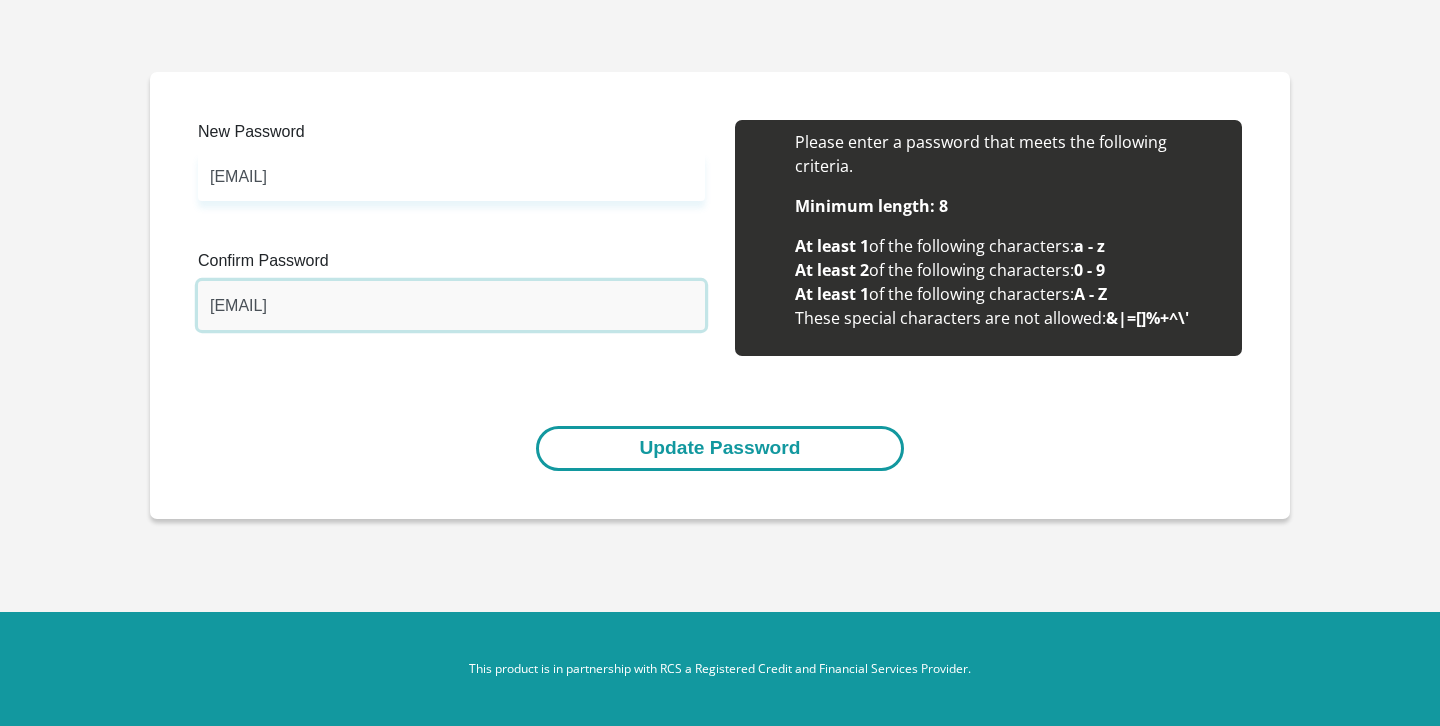 type on "[EMAIL]" 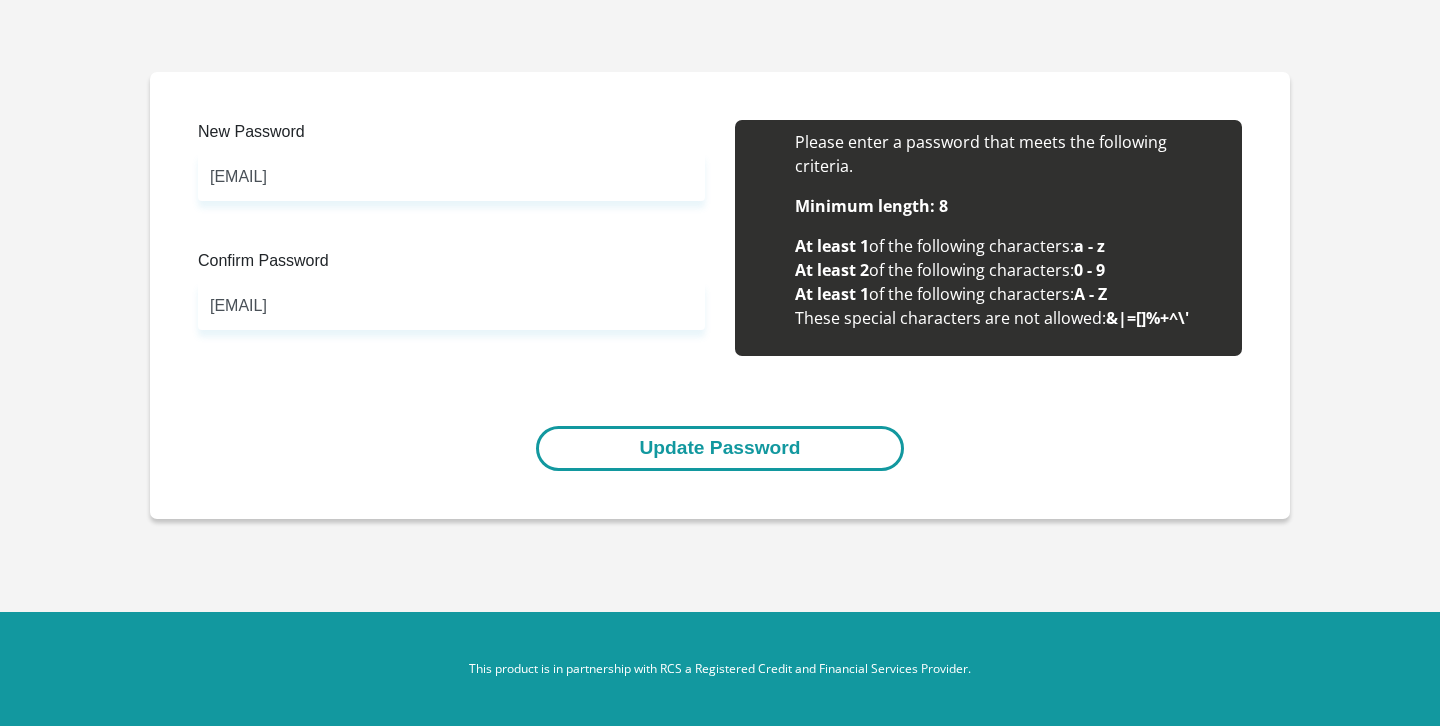 click on "Update Password" at bounding box center [719, 448] 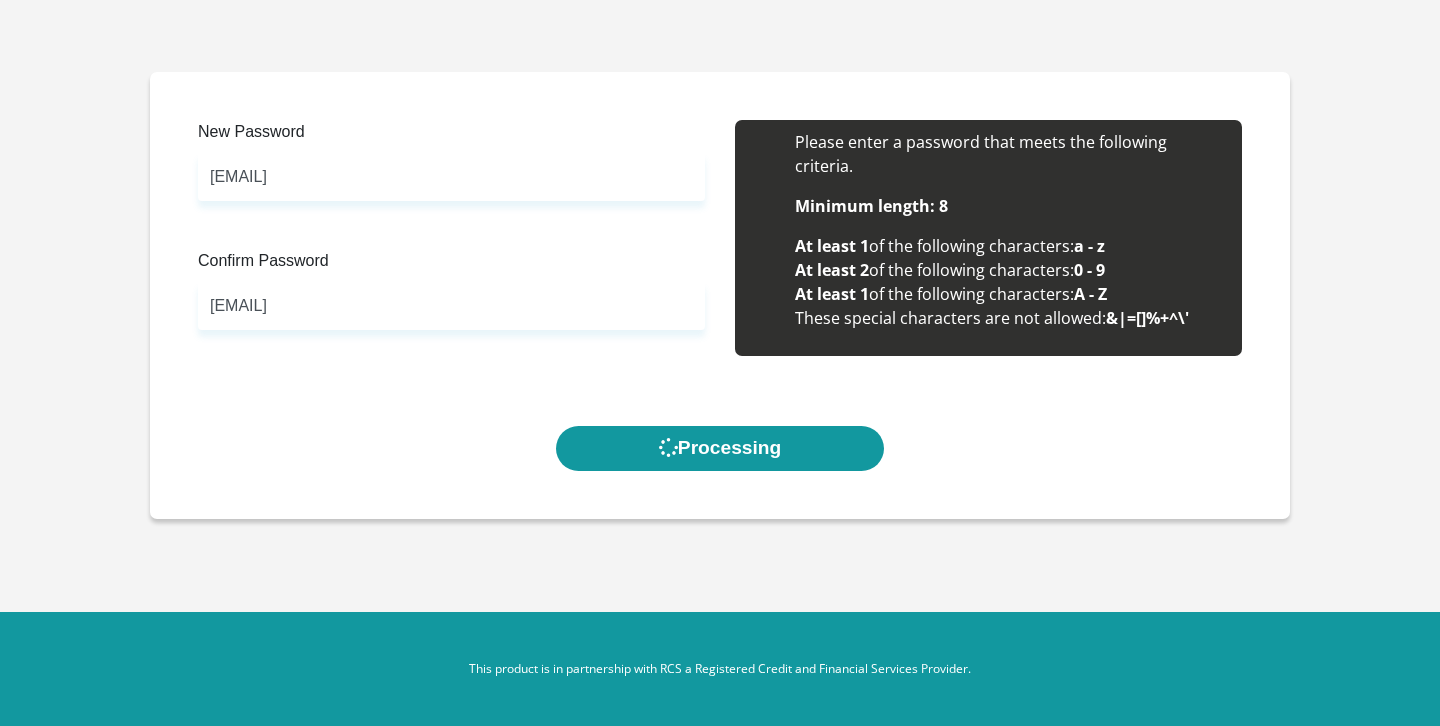 scroll, scrollTop: 0, scrollLeft: 0, axis: both 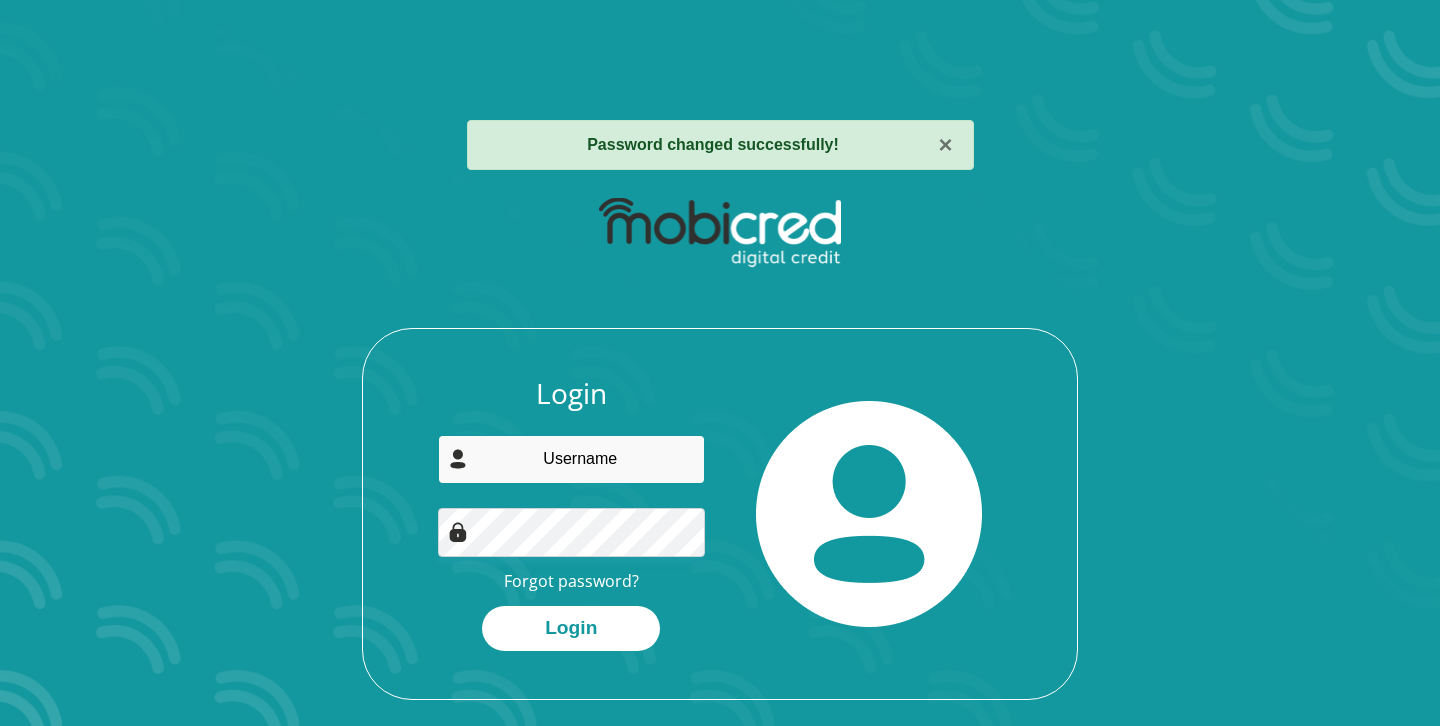 click at bounding box center (572, 459) 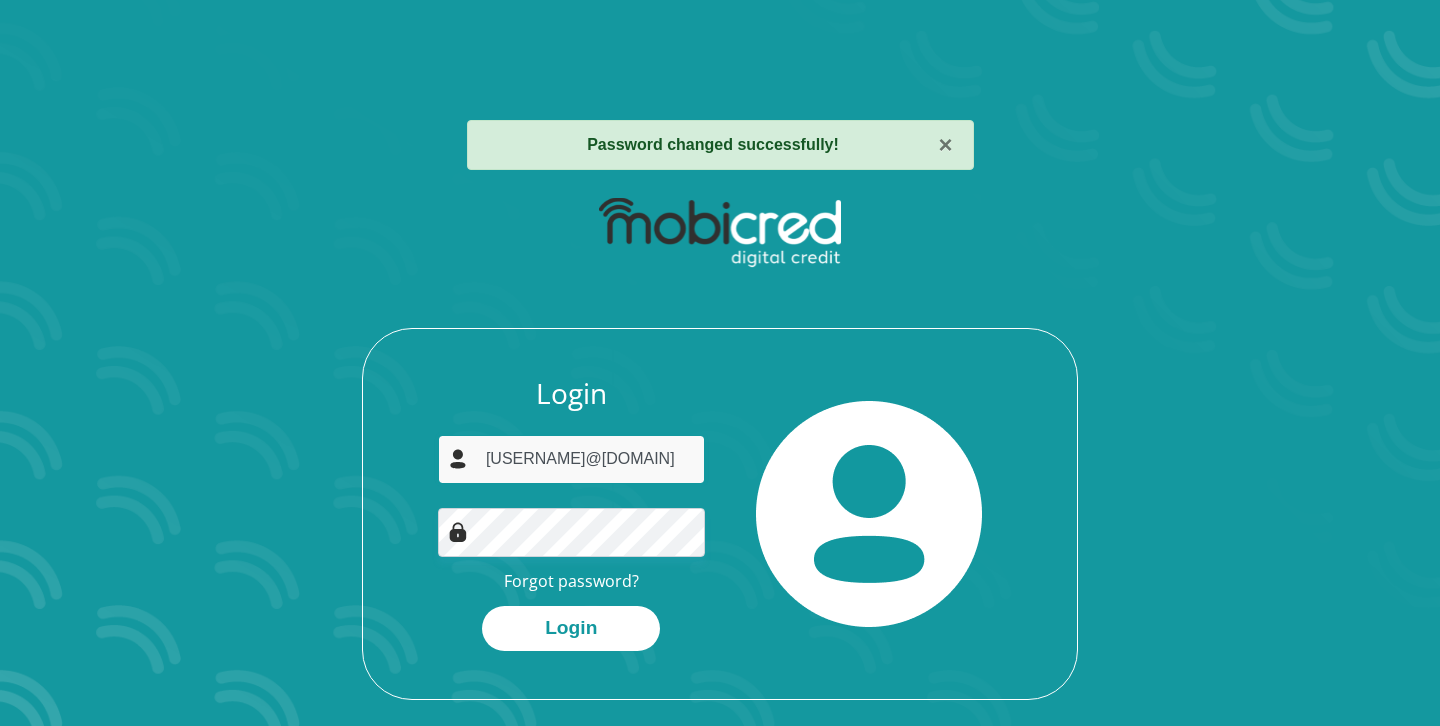 type on "[USERNAME]@[DOMAIN]" 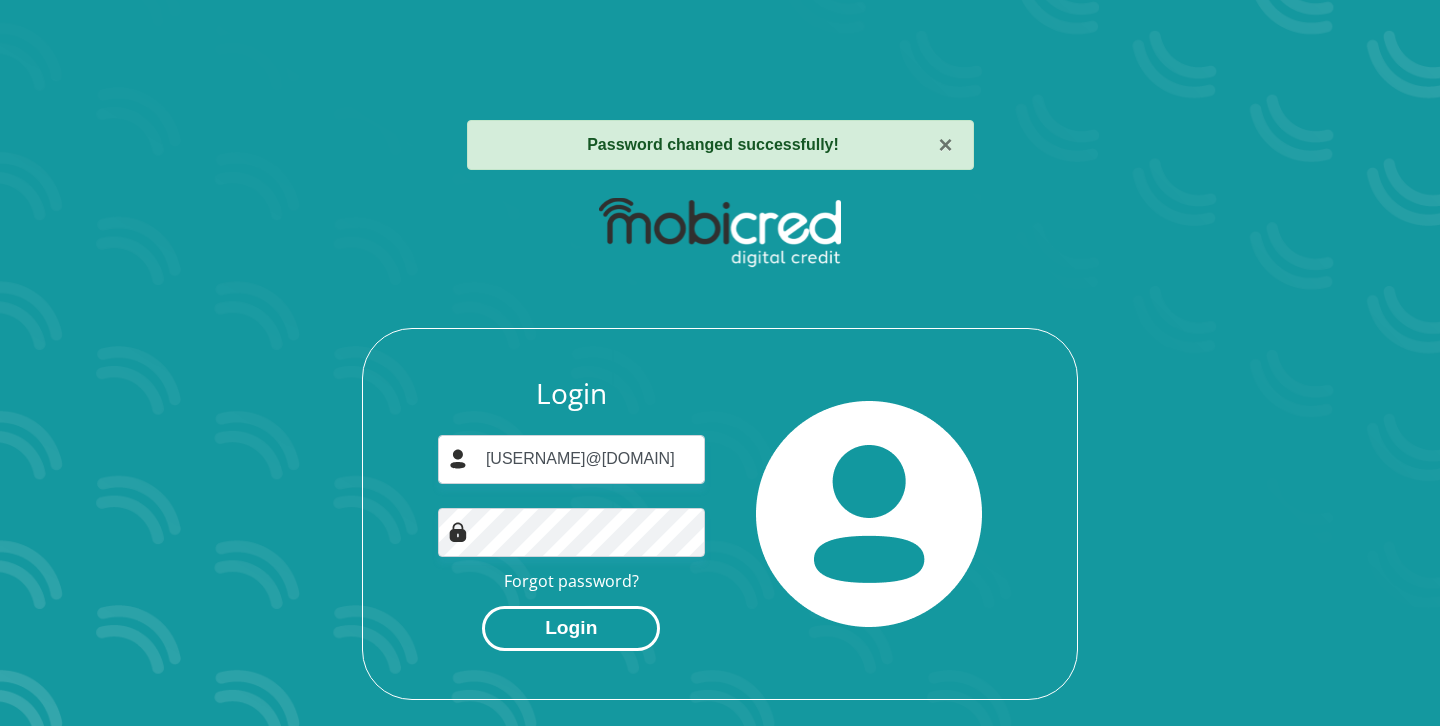 click on "Login" at bounding box center (571, 628) 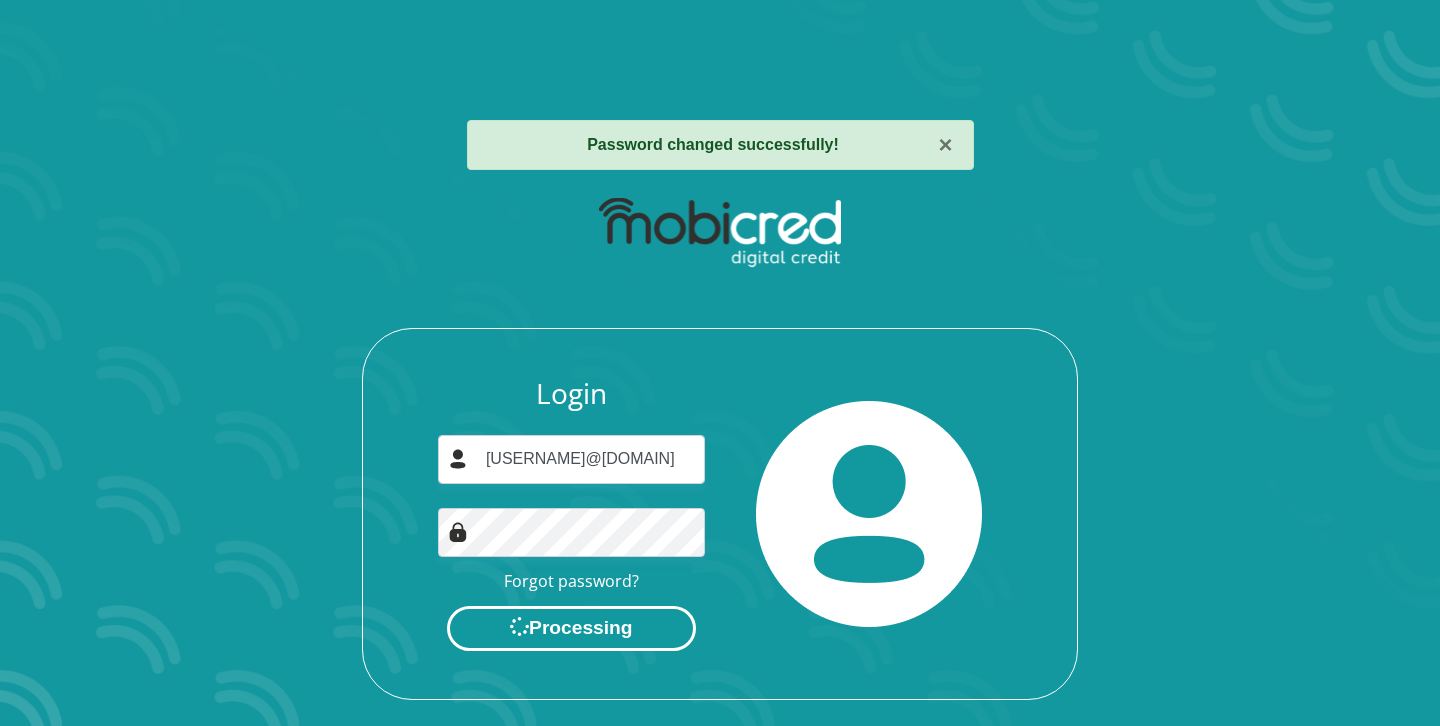scroll, scrollTop: 0, scrollLeft: 0, axis: both 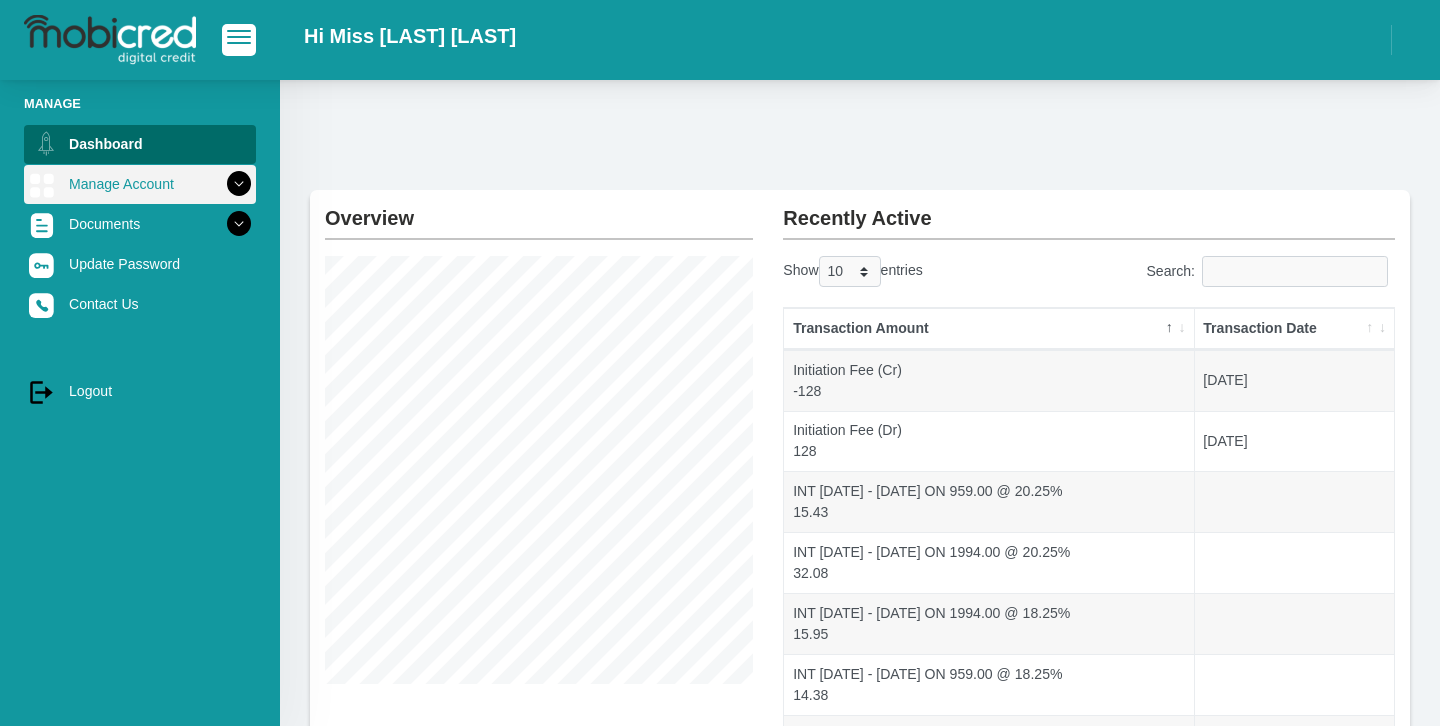 click on "Manage Account" at bounding box center [140, 184] 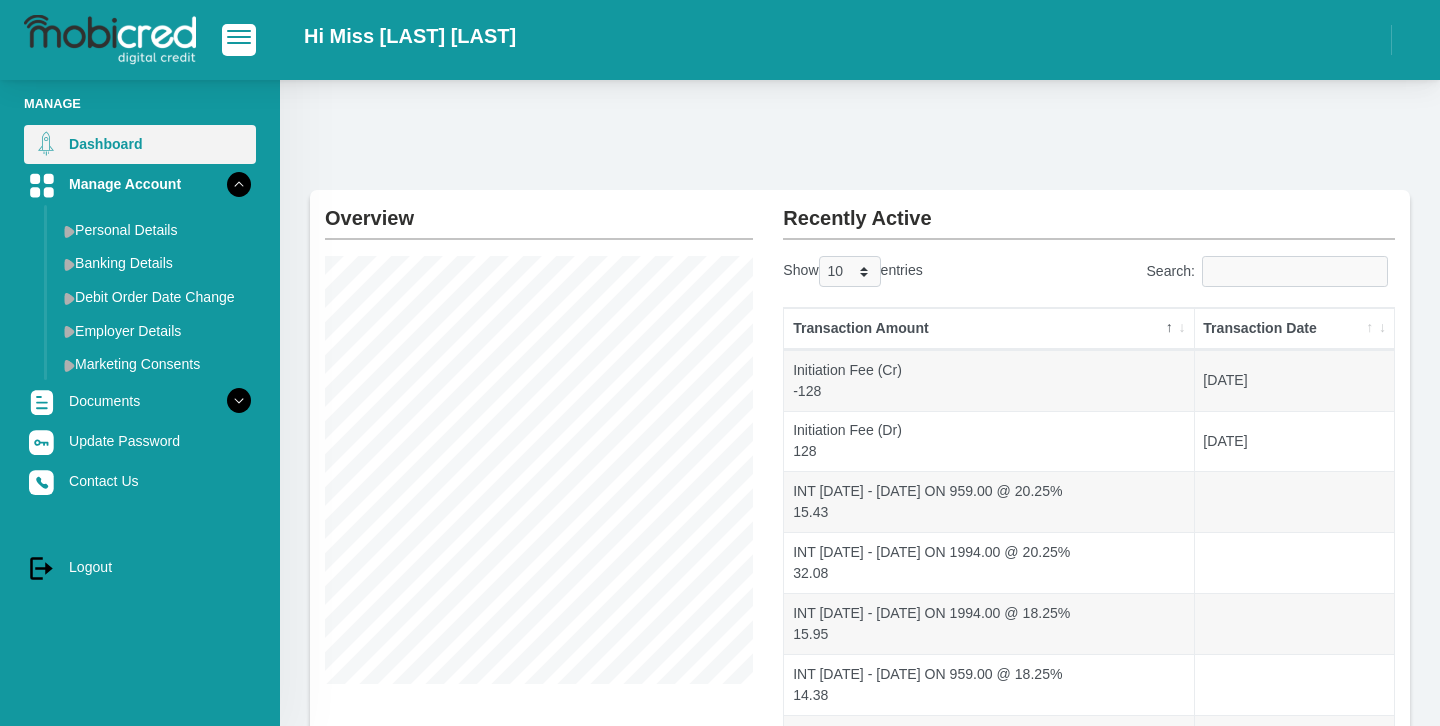click on "Dashboard" at bounding box center [140, 144] 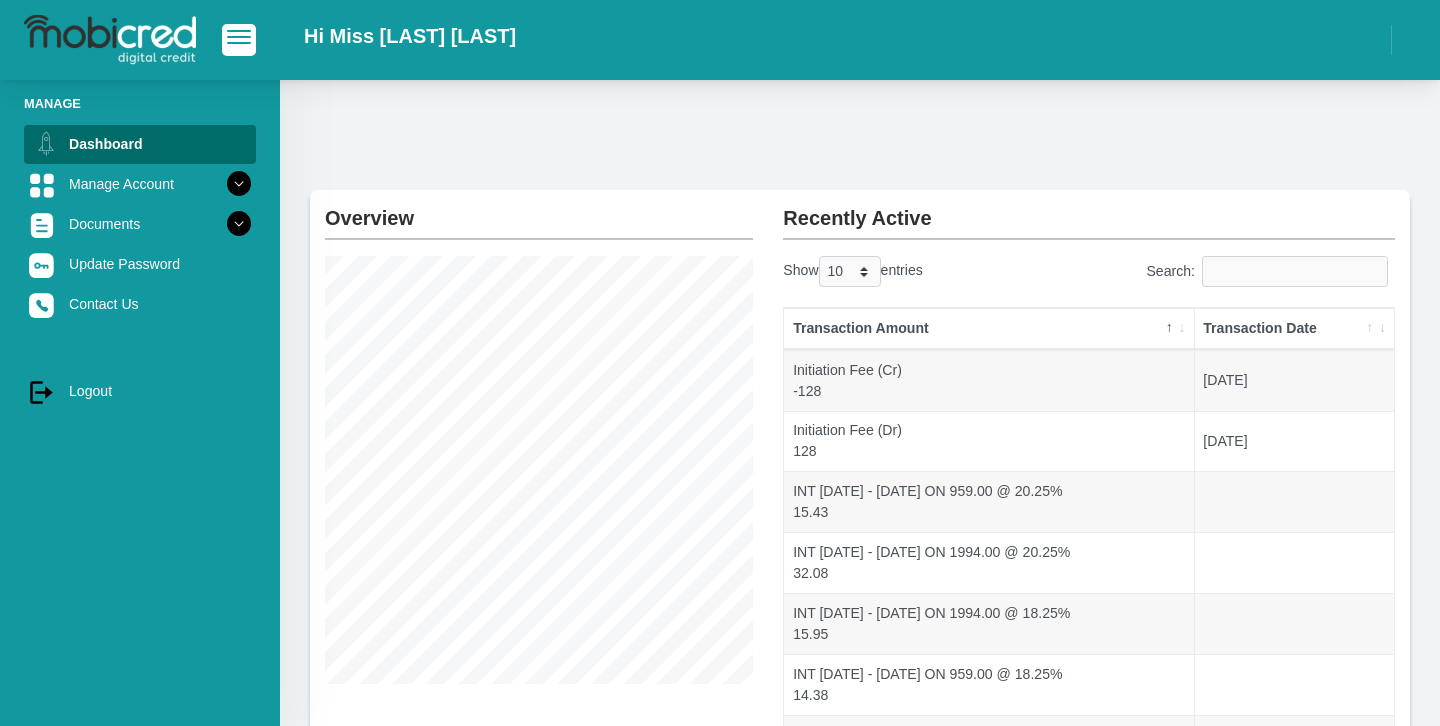 scroll, scrollTop: 402, scrollLeft: 0, axis: vertical 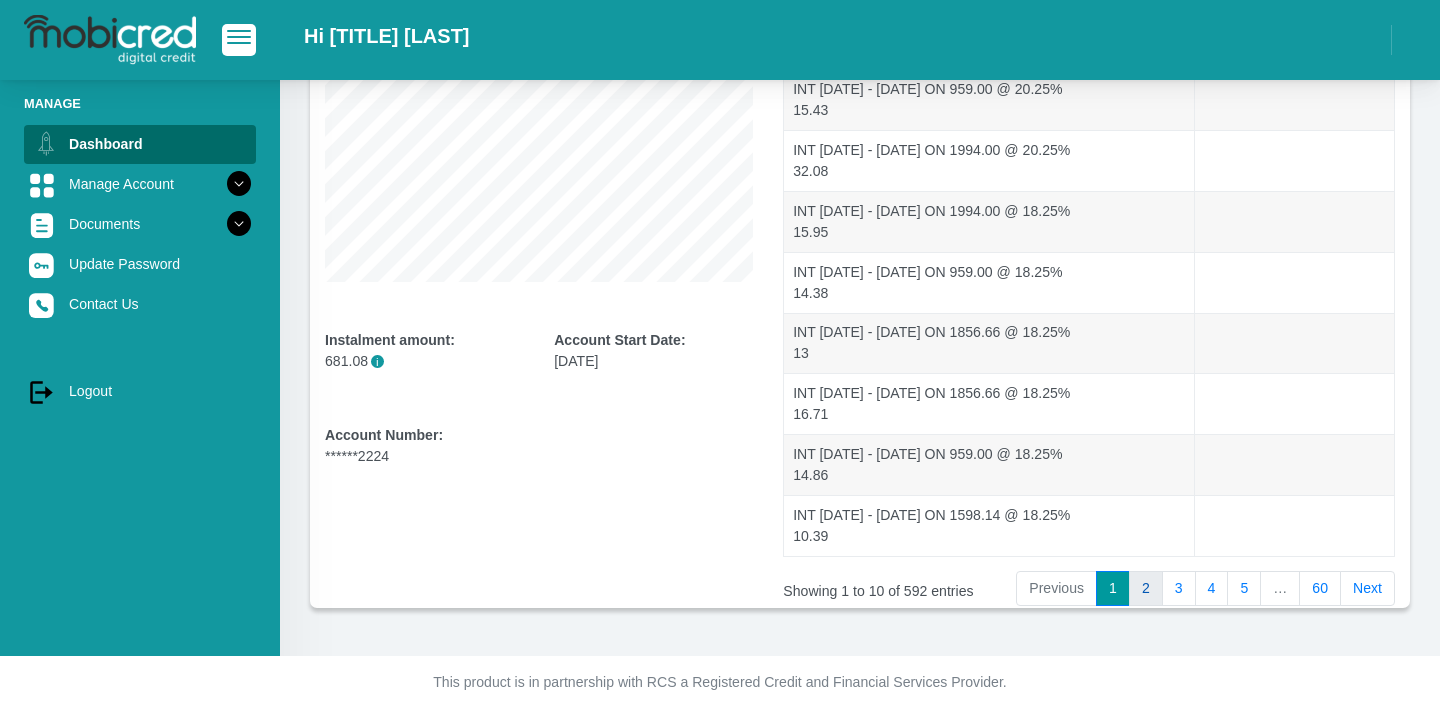 click on "2" at bounding box center (1146, 589) 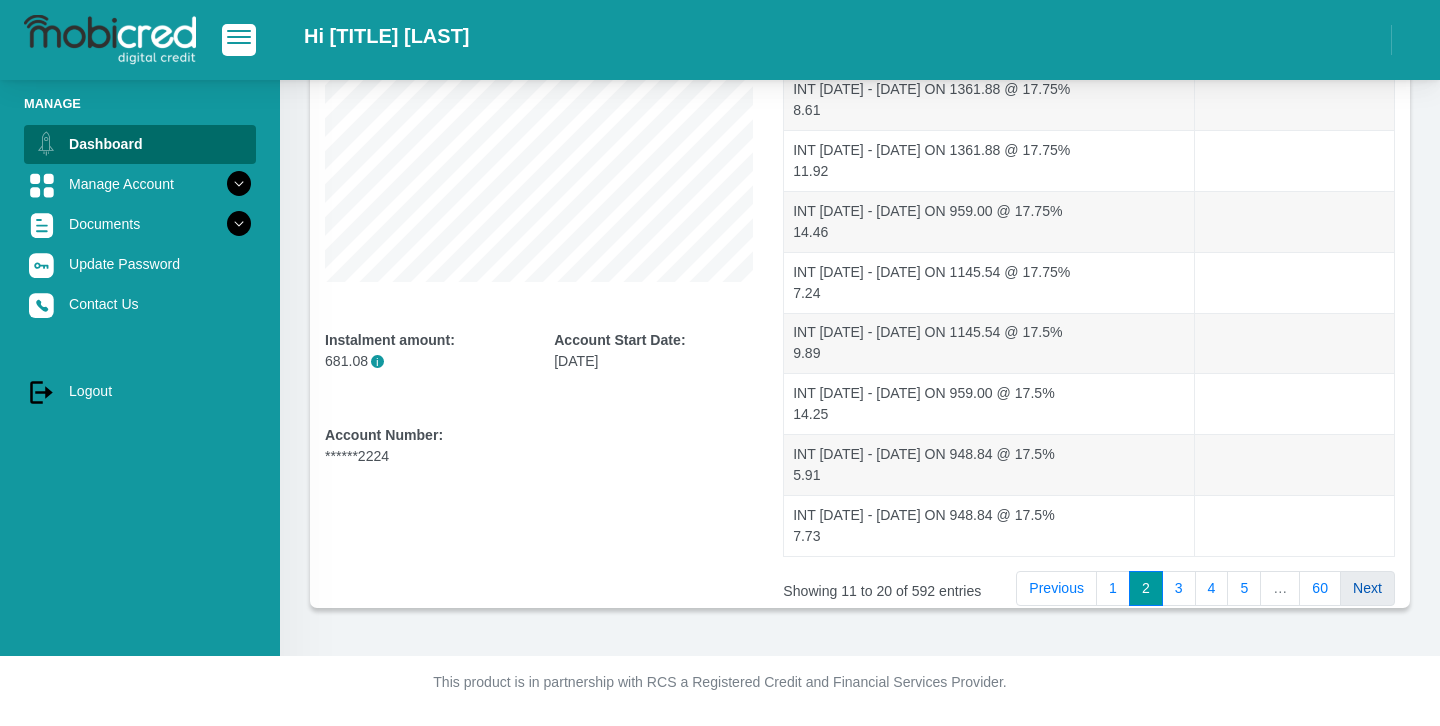 click on "Next" at bounding box center (1367, 589) 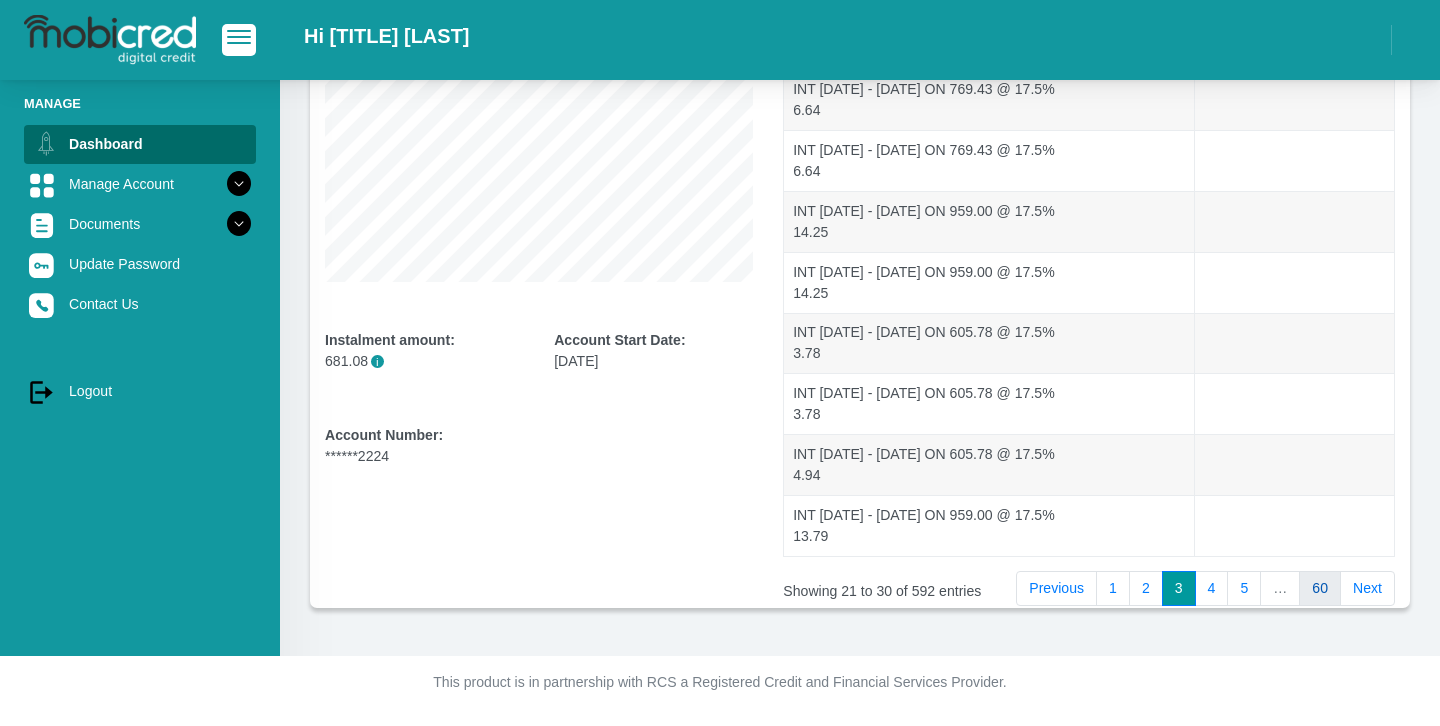 click on "60" at bounding box center (1320, 589) 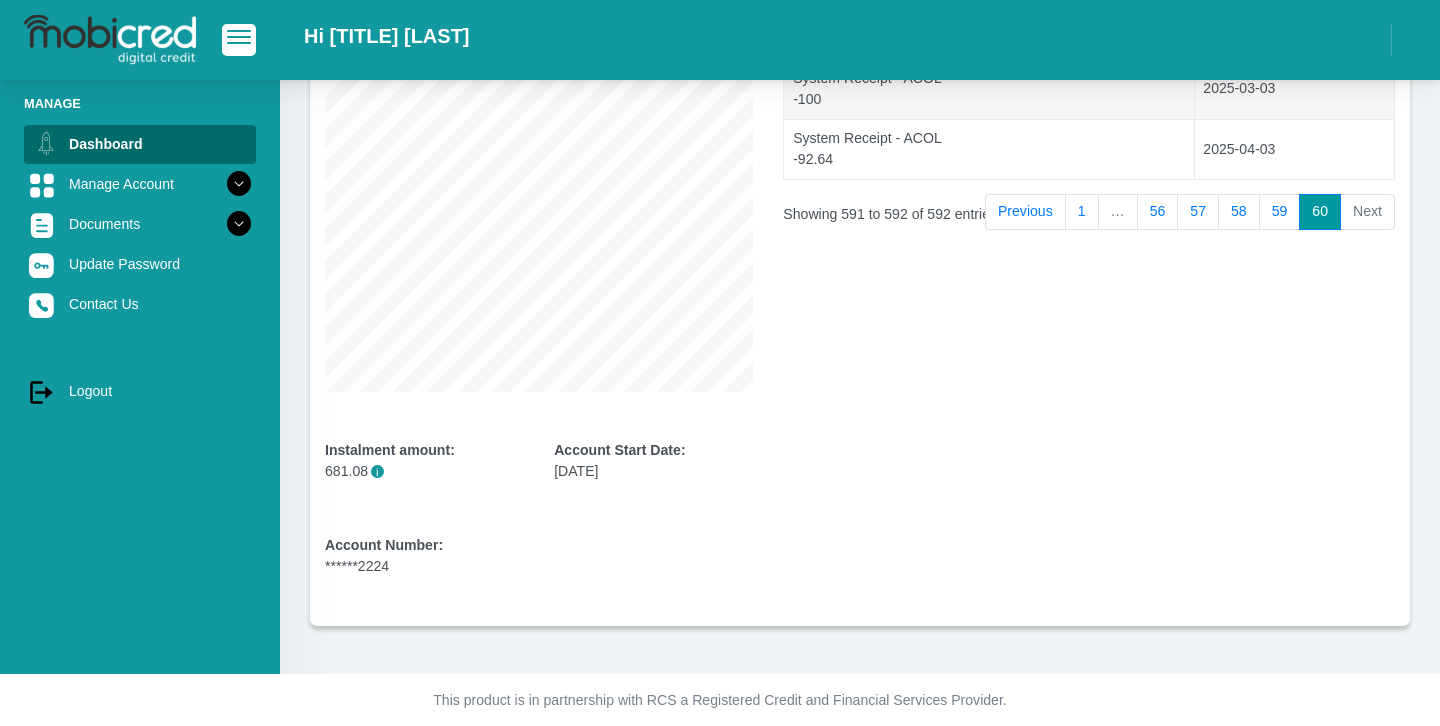 scroll, scrollTop: 305, scrollLeft: 0, axis: vertical 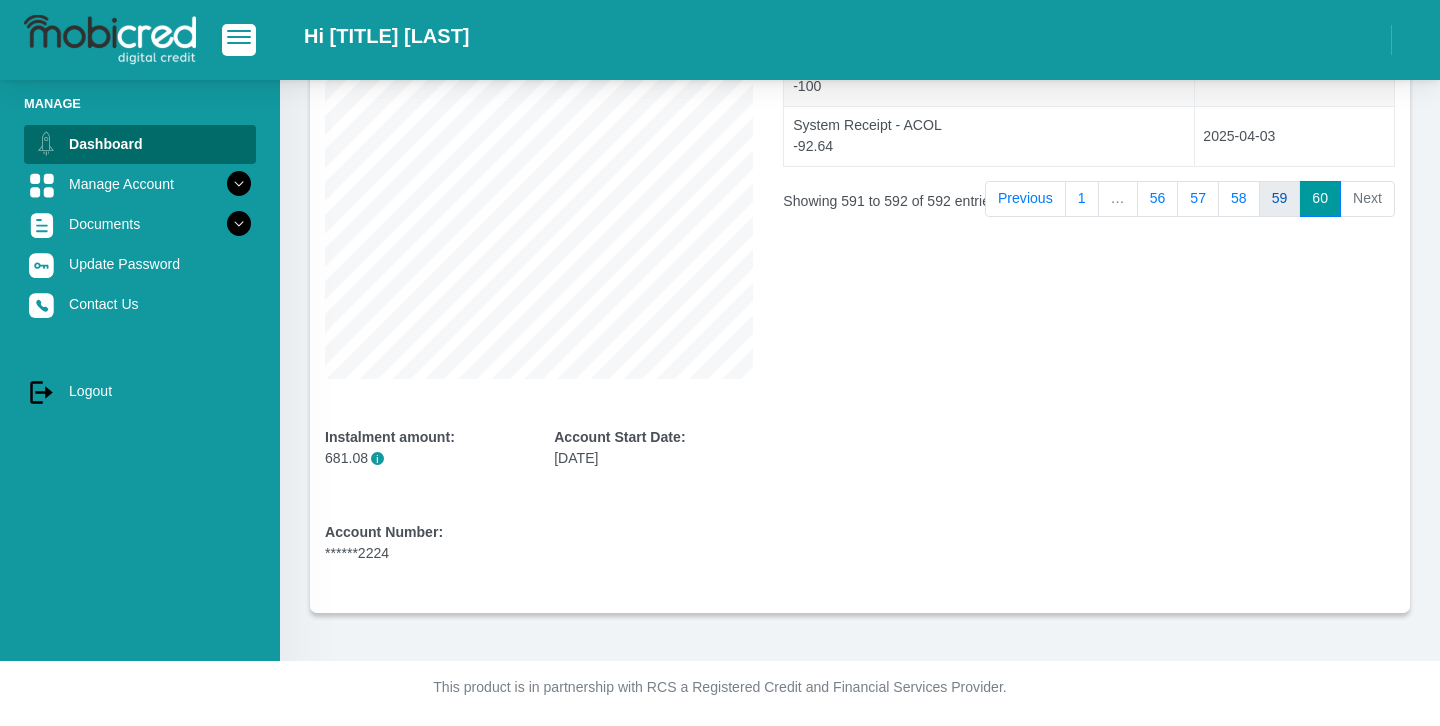 click on "59" at bounding box center (1280, 199) 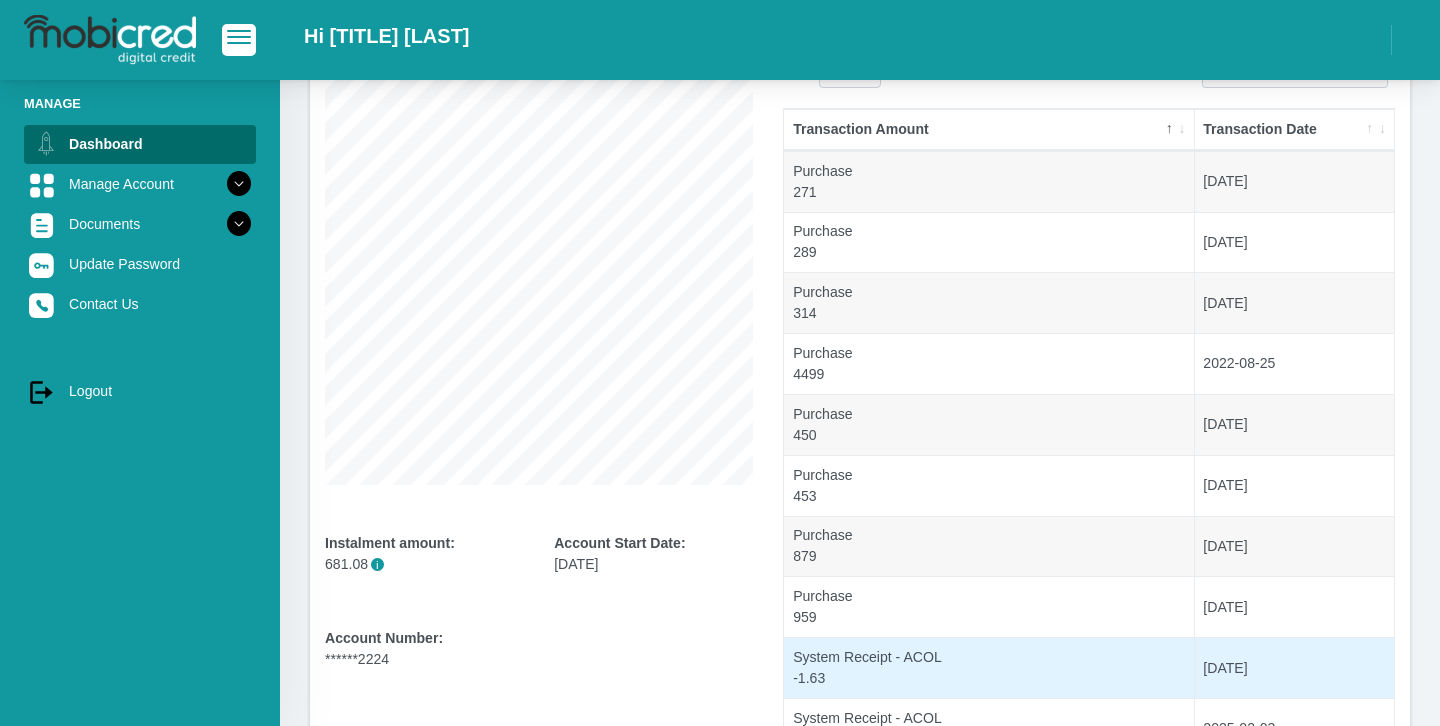 scroll, scrollTop: 402, scrollLeft: 0, axis: vertical 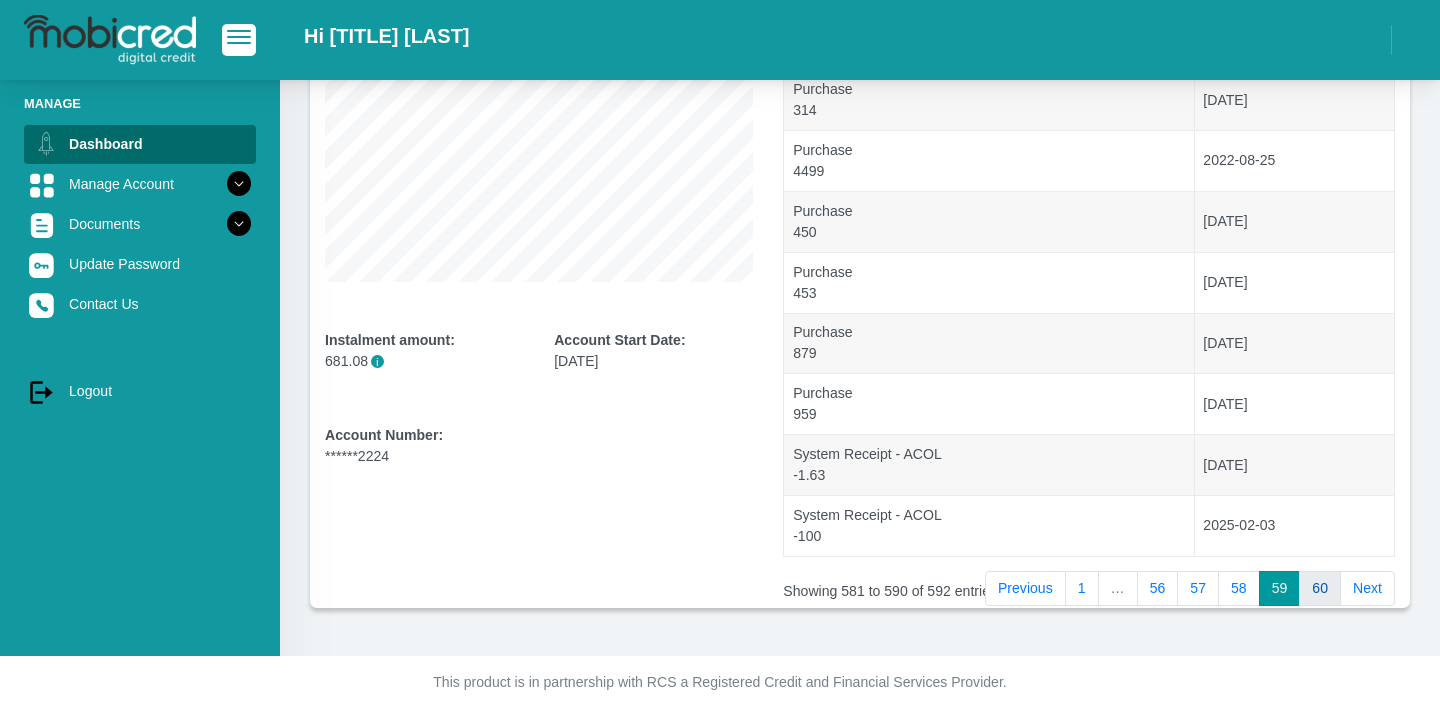 click on "60" at bounding box center [1320, 589] 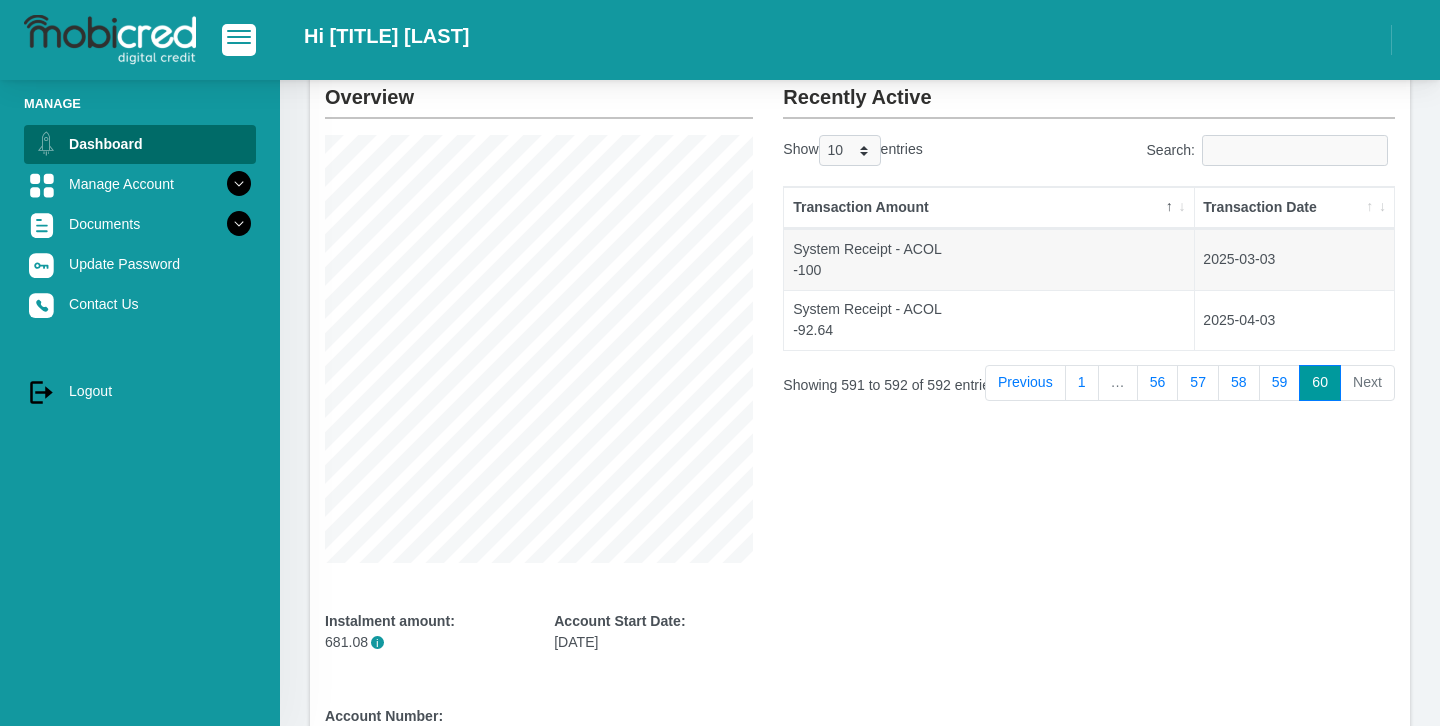 scroll, scrollTop: 108, scrollLeft: 0, axis: vertical 